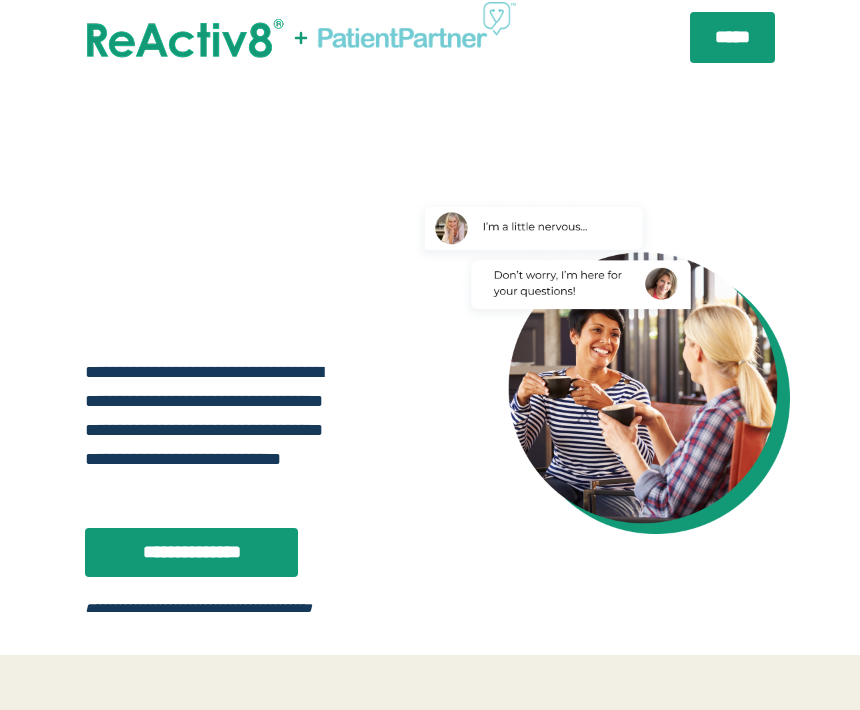 scroll, scrollTop: 0, scrollLeft: 0, axis: both 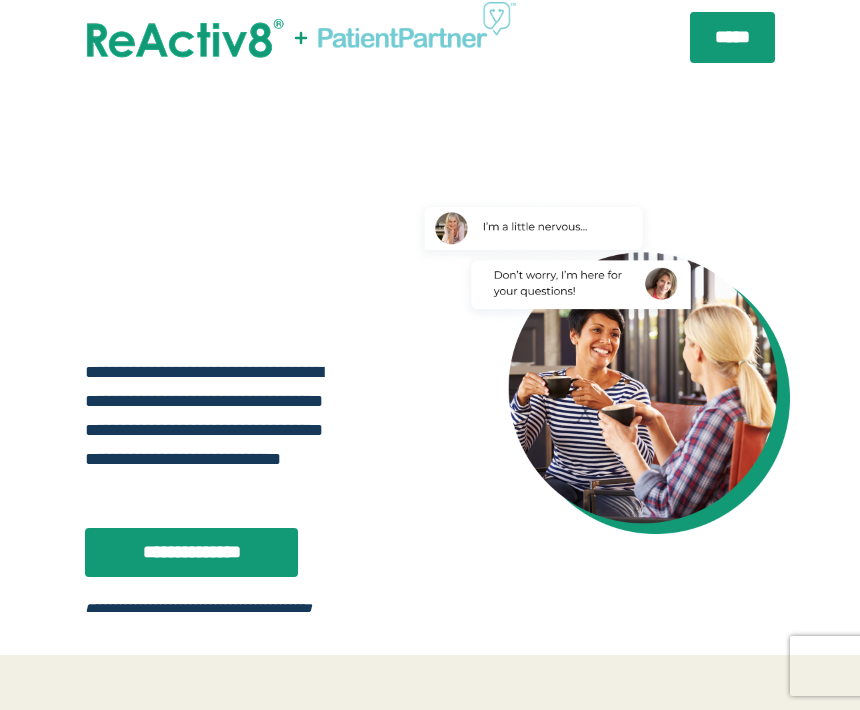 click on "*****" at bounding box center [732, 37] 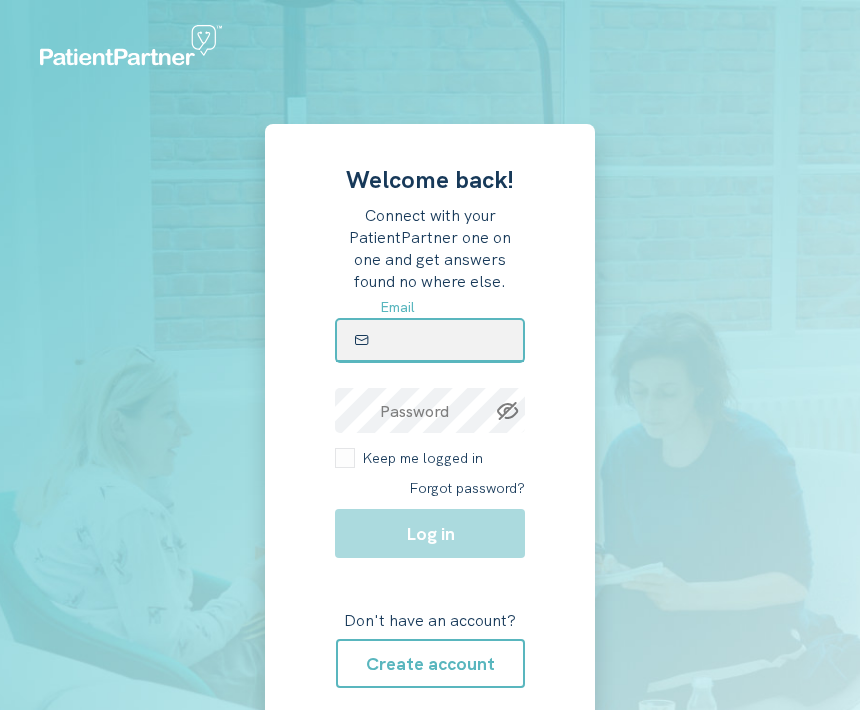 click at bounding box center (430, 340) 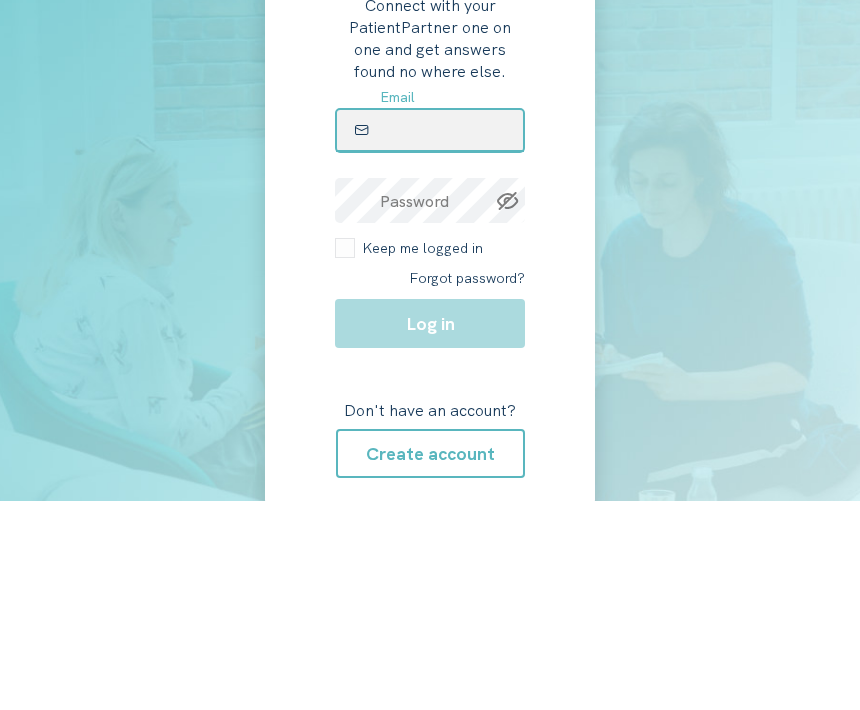 type on "**********" 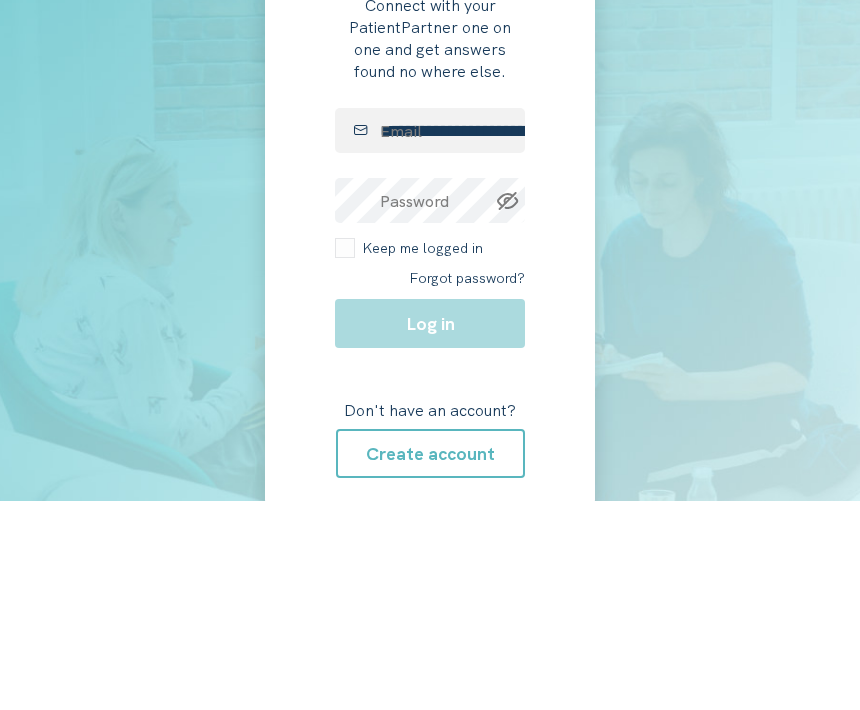 scroll, scrollTop: 133, scrollLeft: 0, axis: vertical 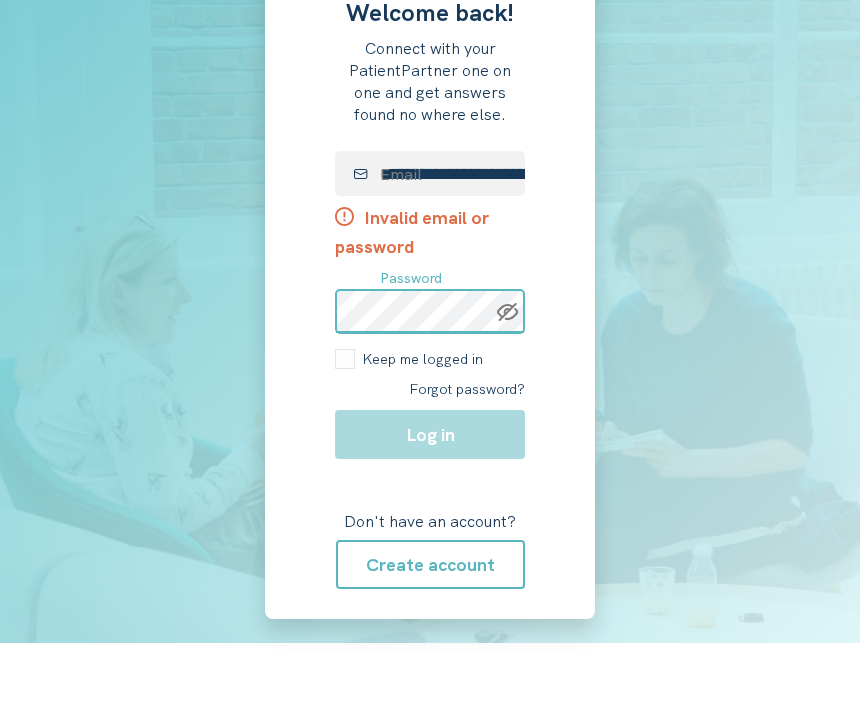 click on "**********" at bounding box center [430, 289] 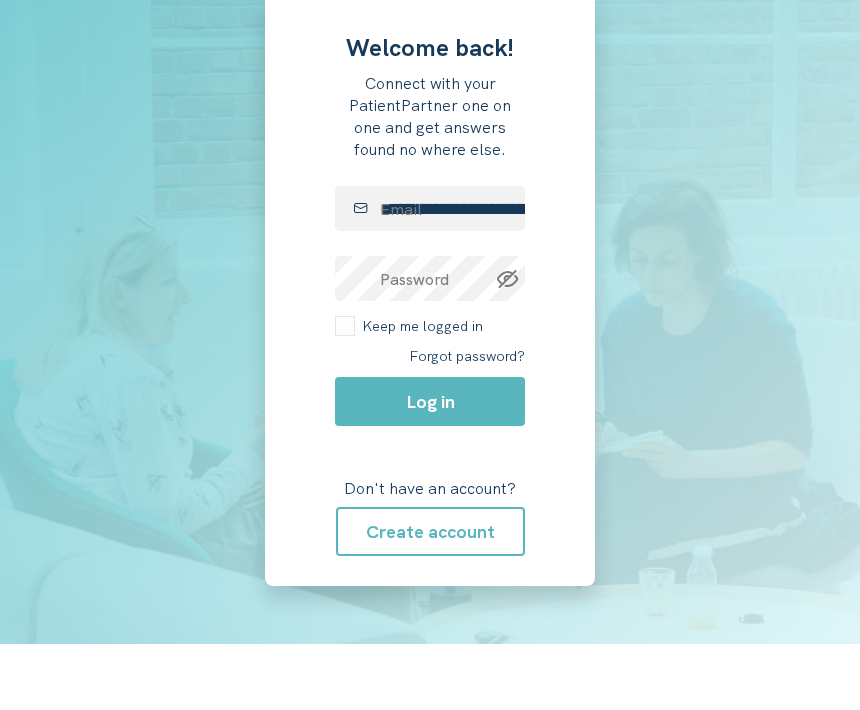 click on "Log in" 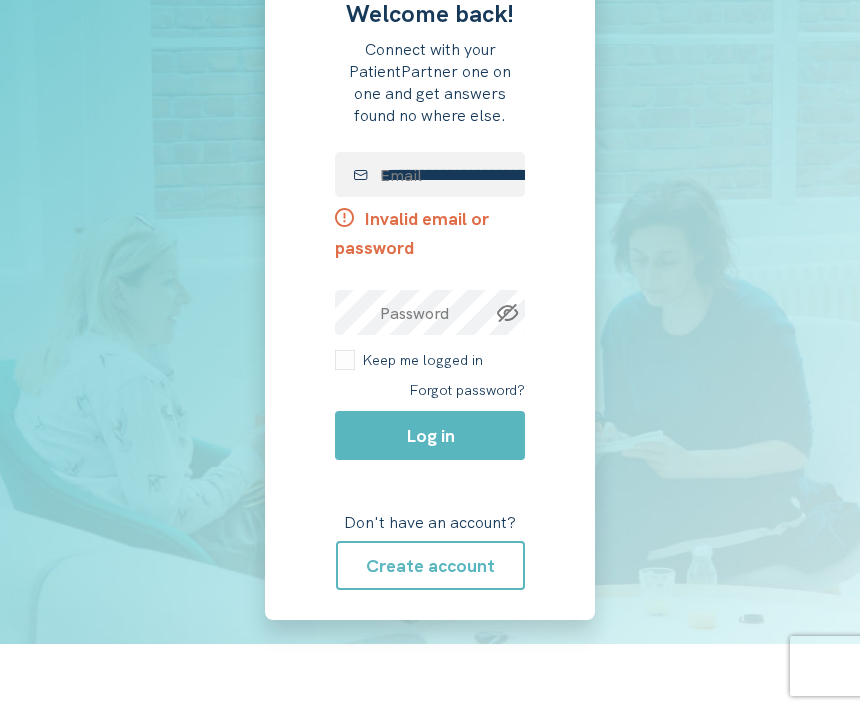 click 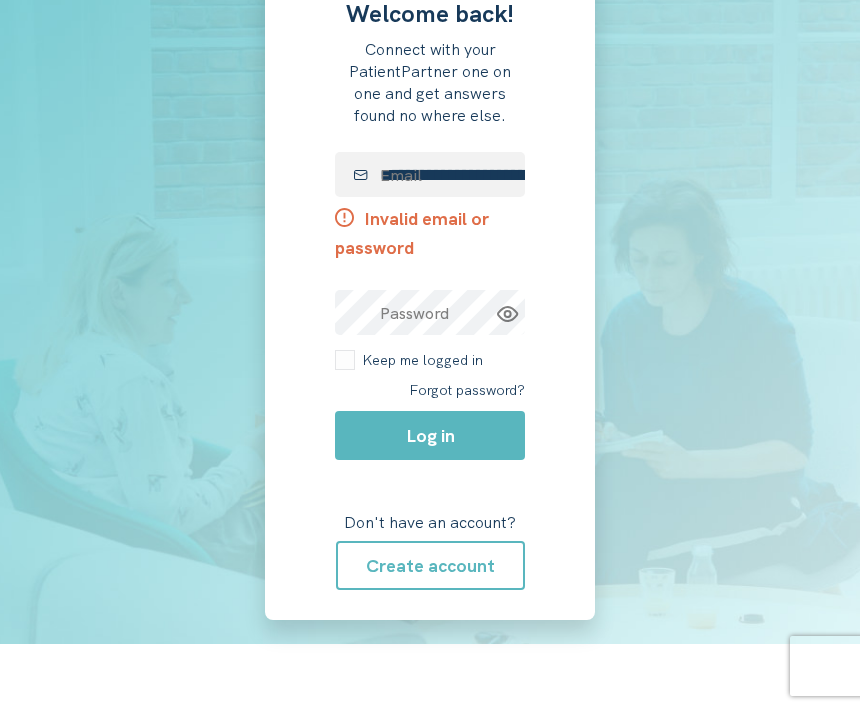 click on "Log in" at bounding box center (430, 435) 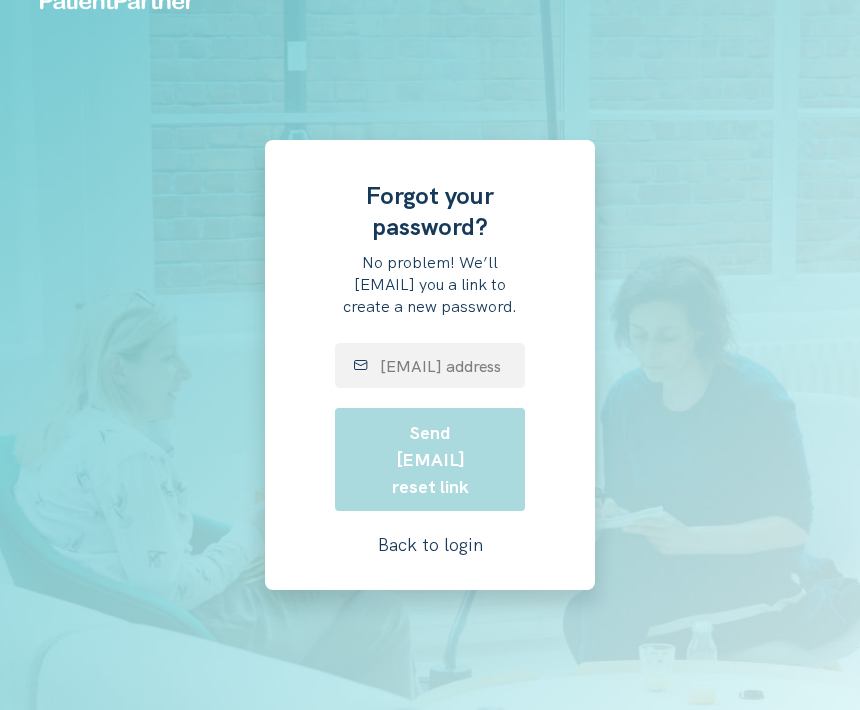 scroll, scrollTop: 56, scrollLeft: 0, axis: vertical 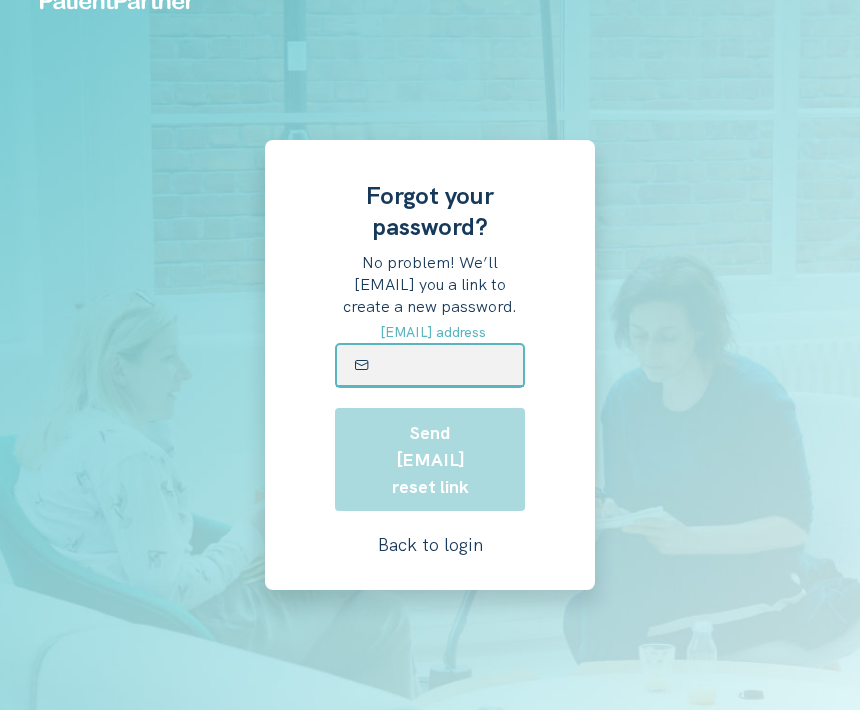 click at bounding box center [430, 365] 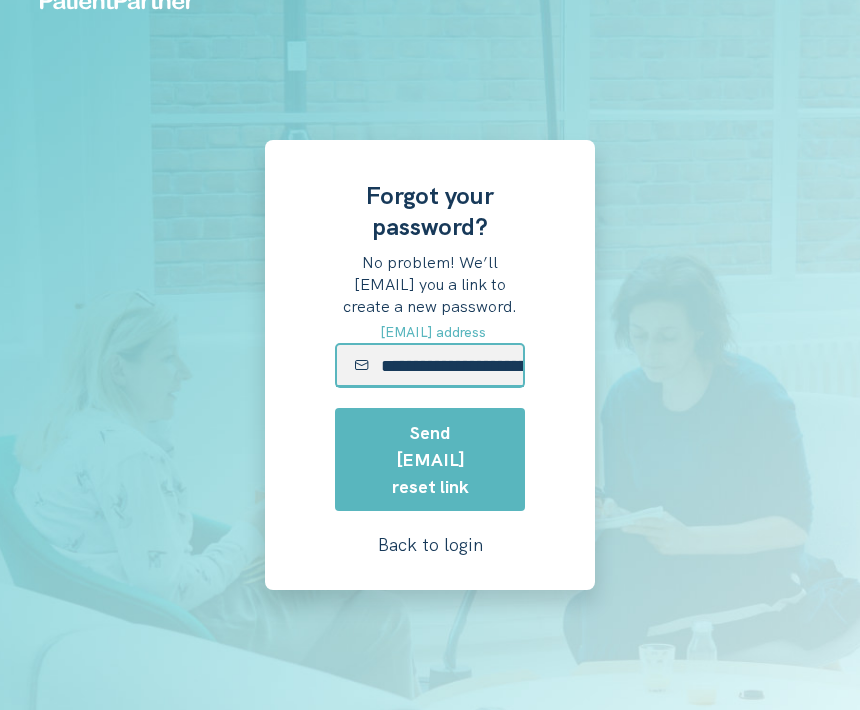 type on "**********" 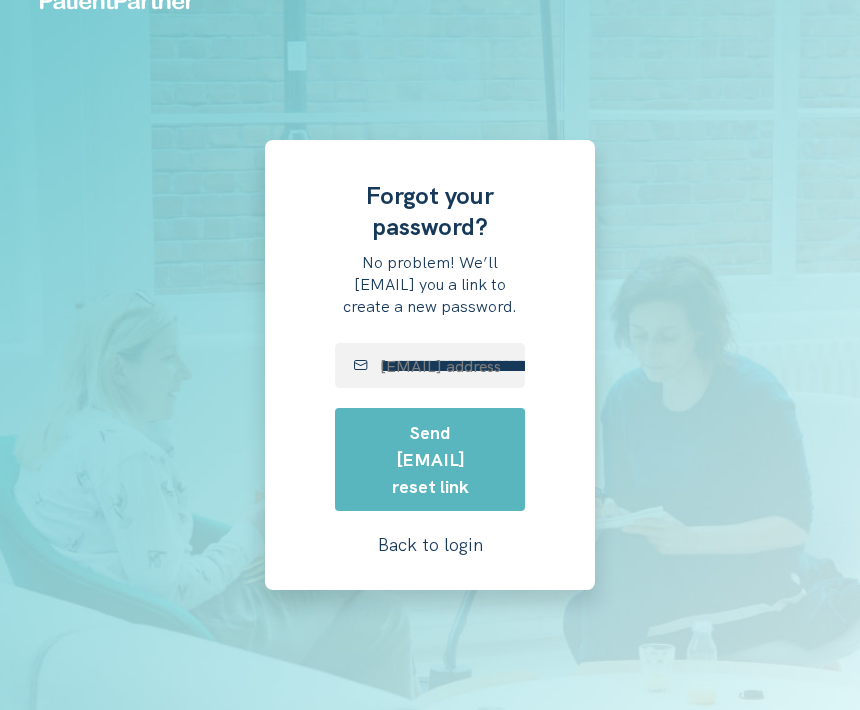 click on "Send [EMAIL] reset link" at bounding box center [430, 459] 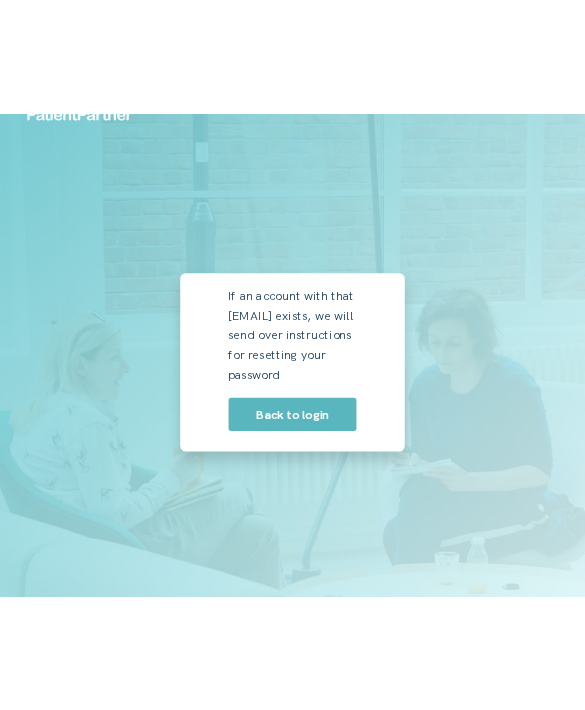 scroll, scrollTop: 0, scrollLeft: 0, axis: both 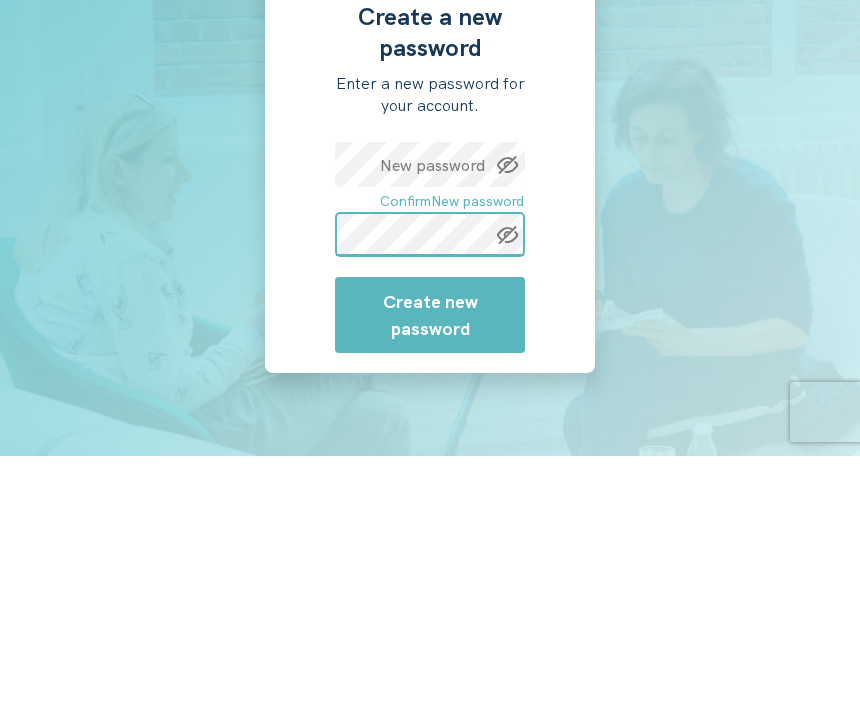 click on "New password Confirm  New password" at bounding box center [430, 453] 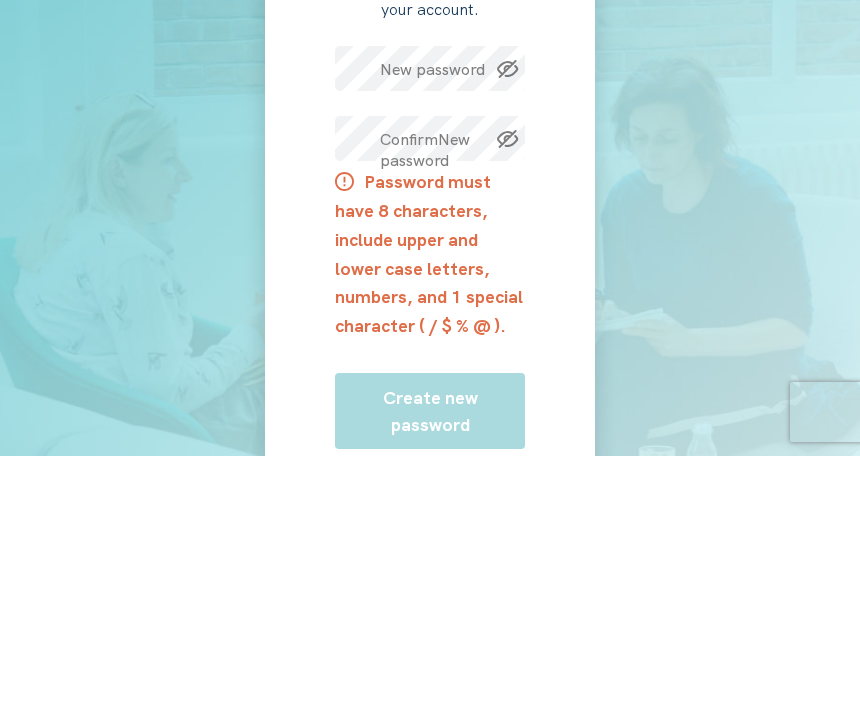 click on "Create a new password Enter a new password for your account. New password Confirm  New password Password must have 8 characters, include upper and lower case letters, numbers, and 1 special character ( / $ % @ ). Create new password" at bounding box center (430, 421) 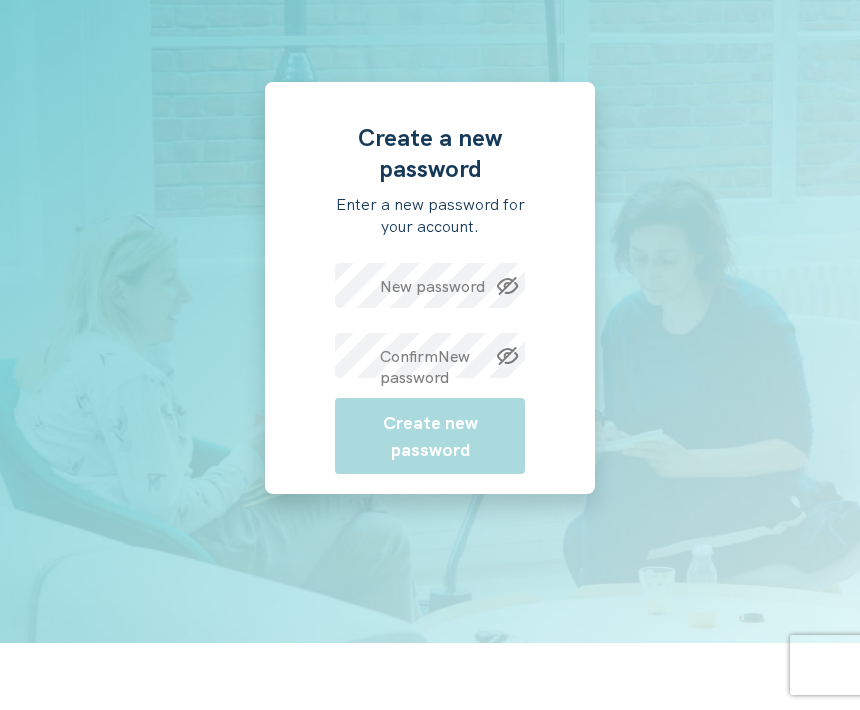 click 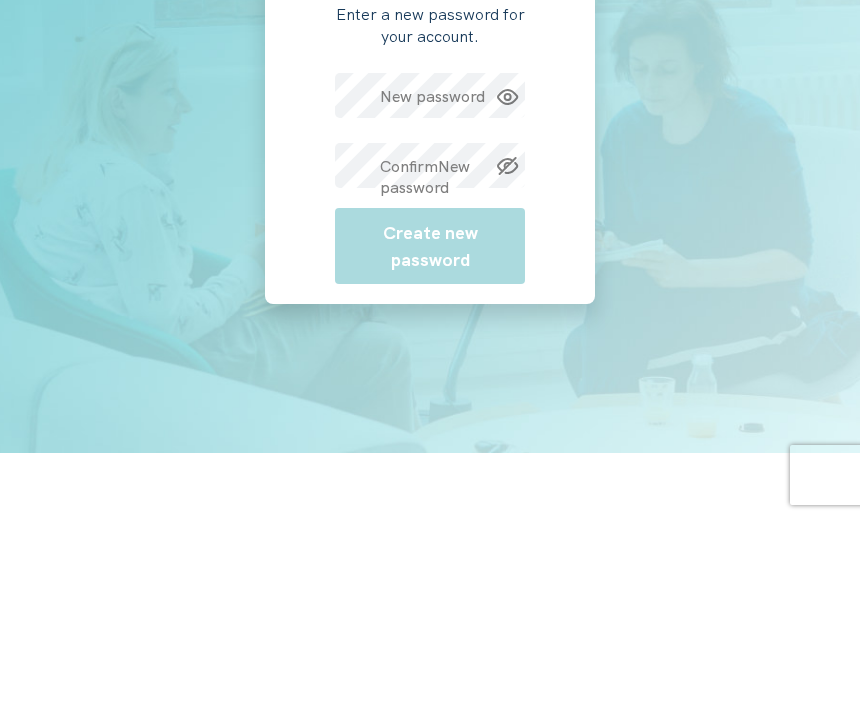 click 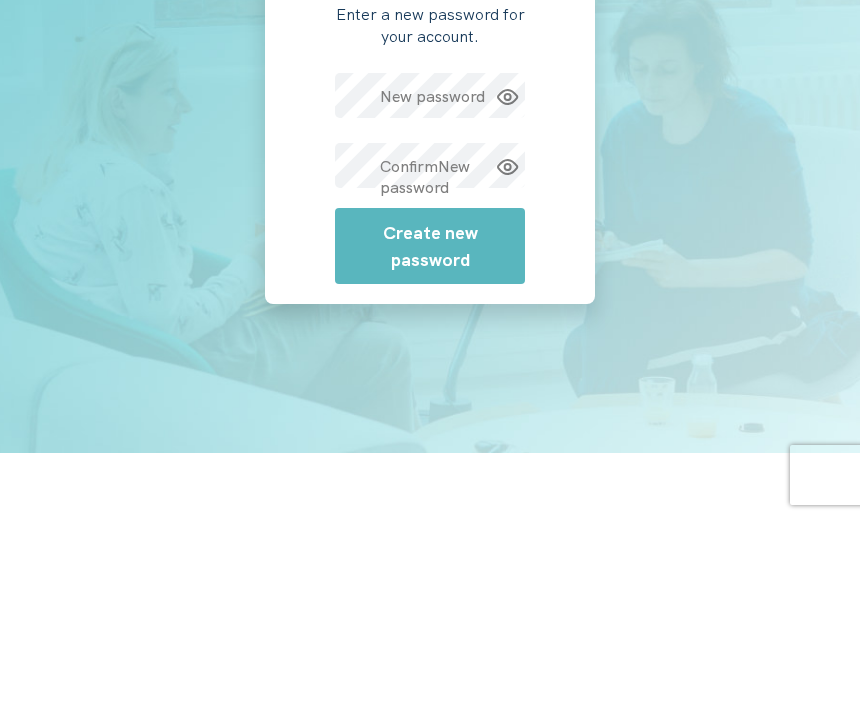 click on "Create new password" 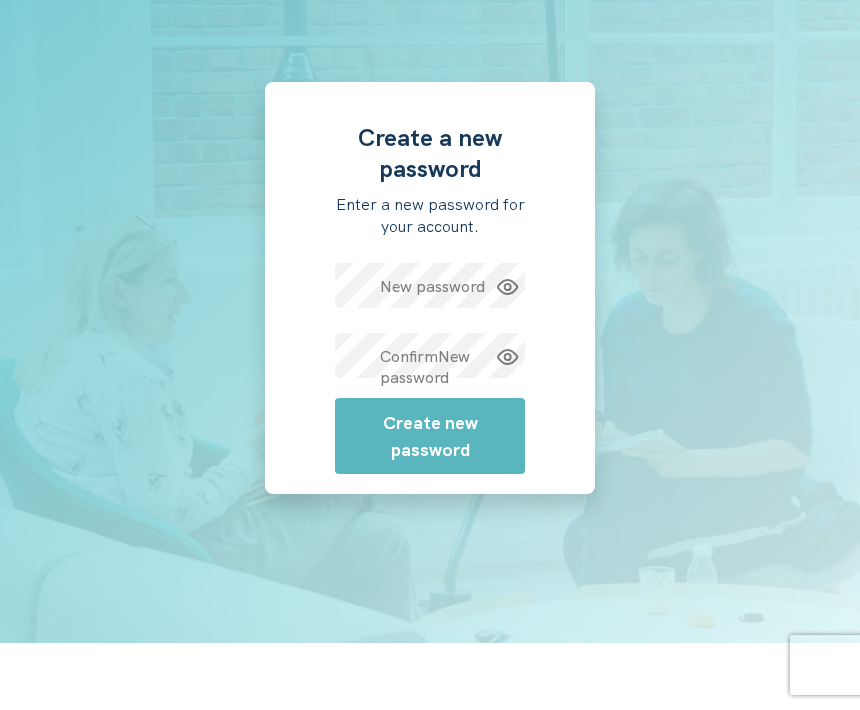 scroll, scrollTop: 66, scrollLeft: 0, axis: vertical 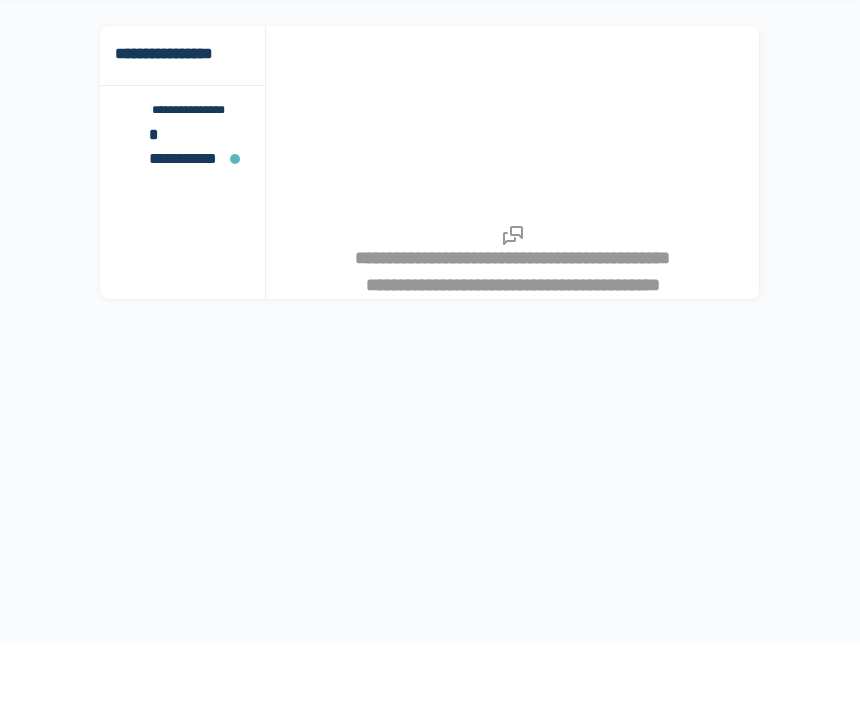click on "**********" at bounding box center (182, 122) 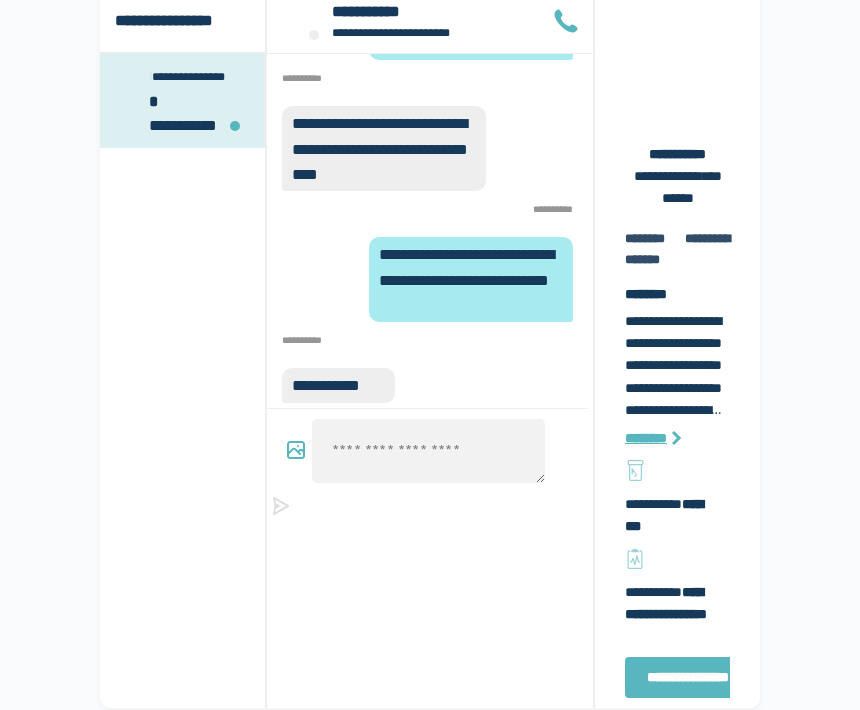 scroll, scrollTop: 99, scrollLeft: 0, axis: vertical 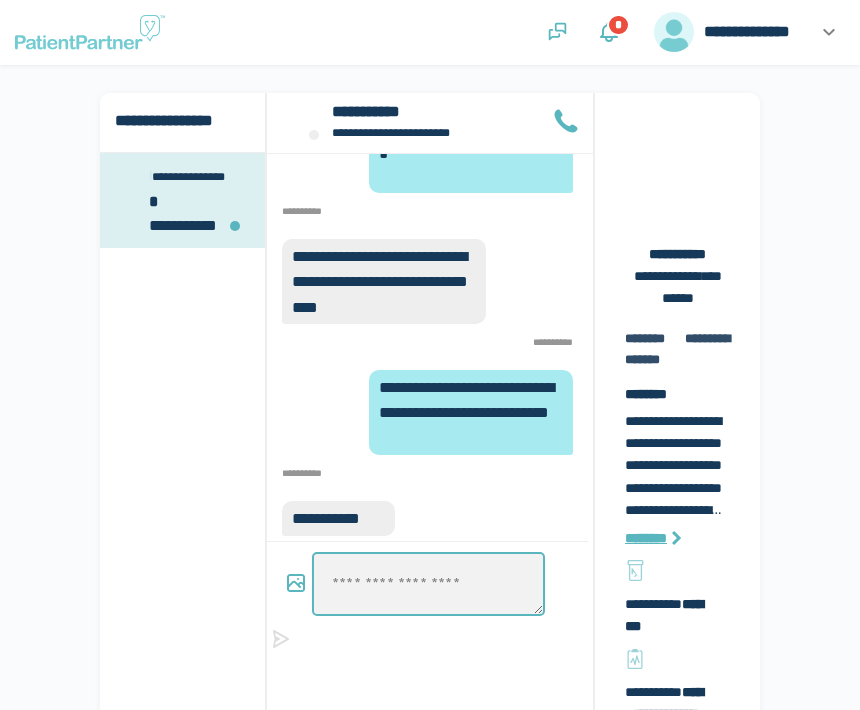click at bounding box center (428, 584) 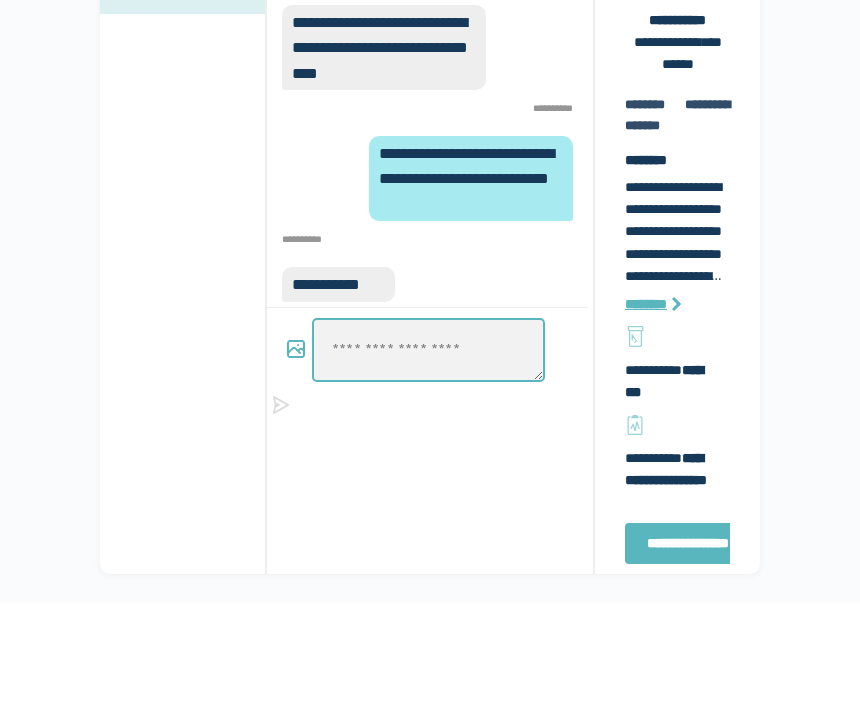 type on "*" 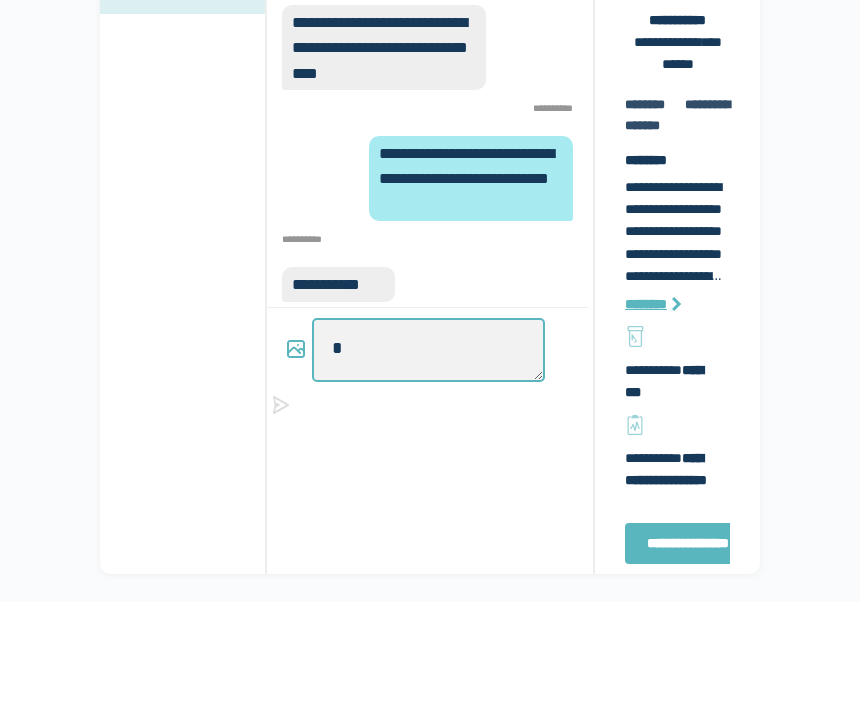 scroll, scrollTop: 165, scrollLeft: 0, axis: vertical 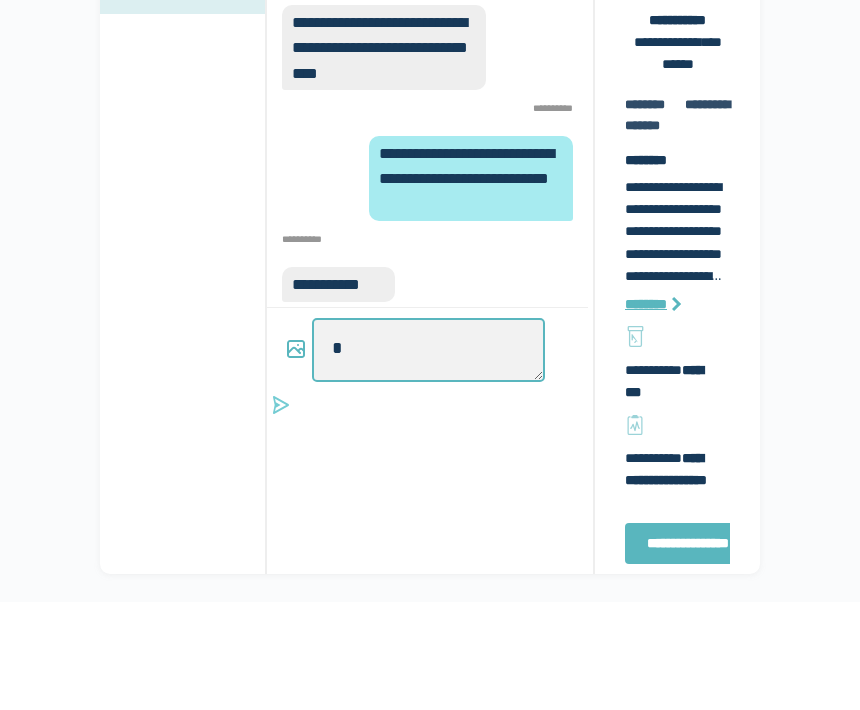 type on "*" 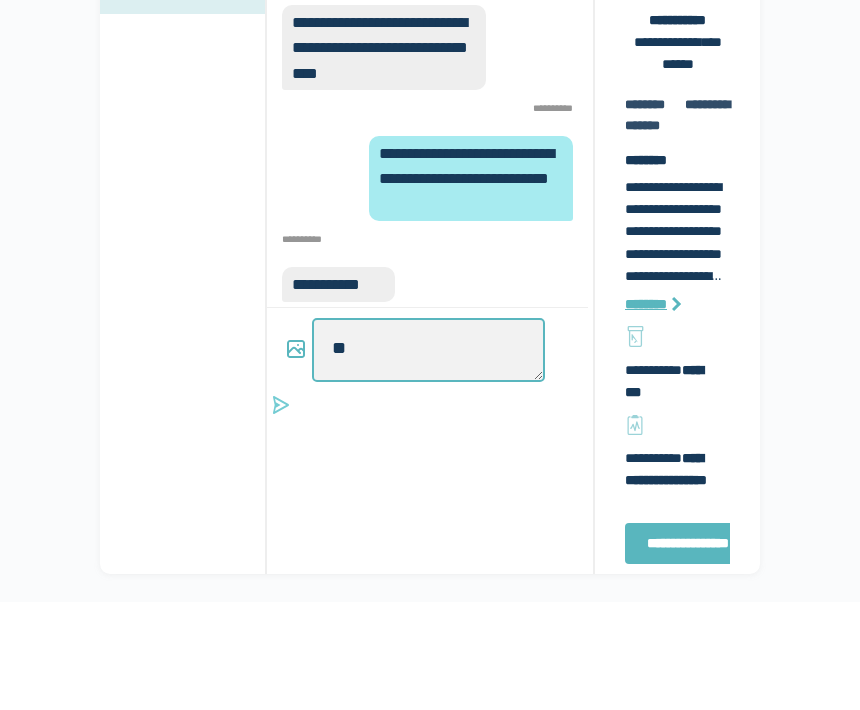 type on "*" 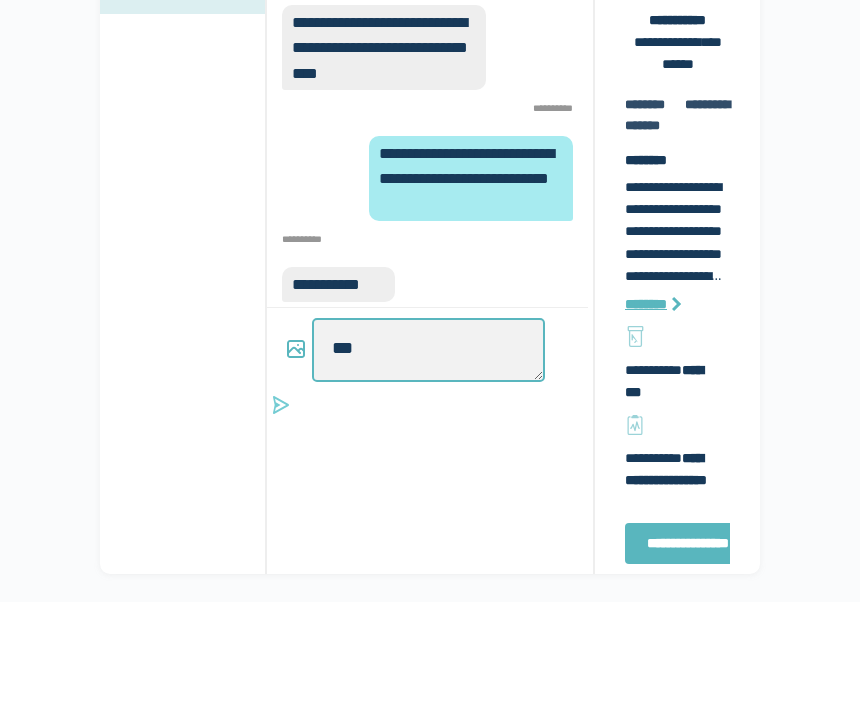 type on "*" 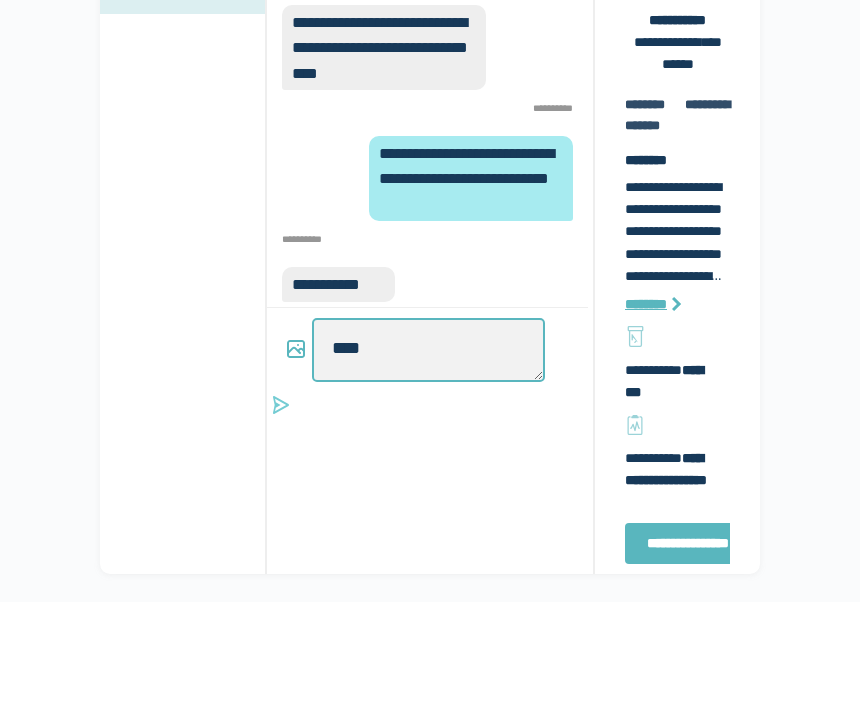 type on "*" 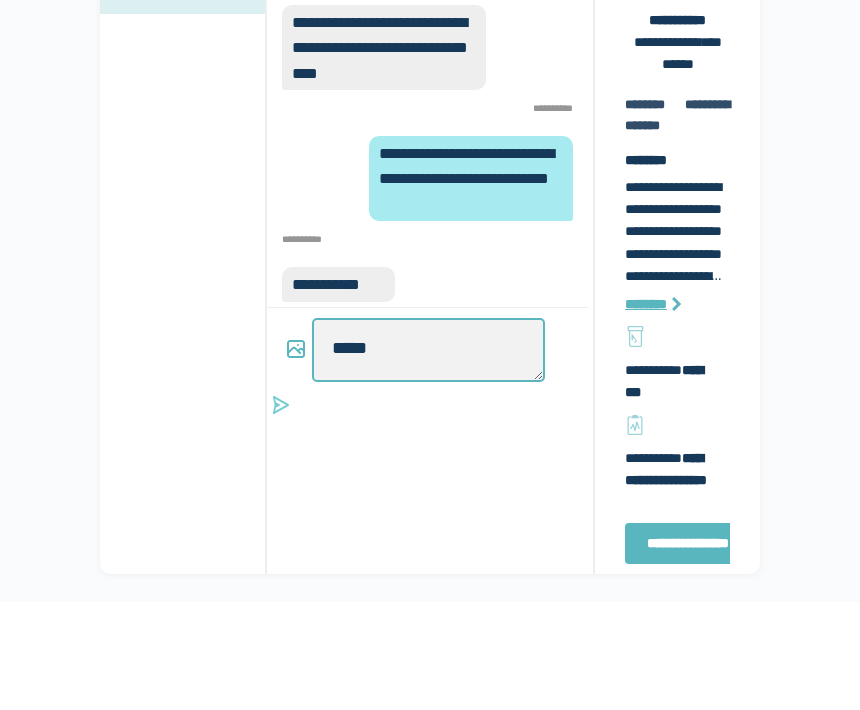 type on "*" 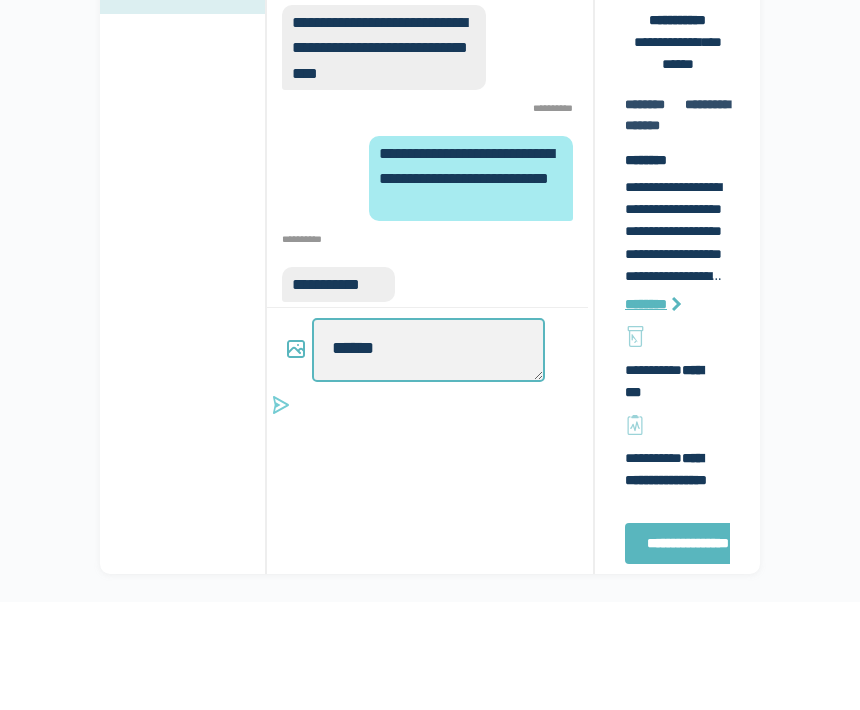 type on "*" 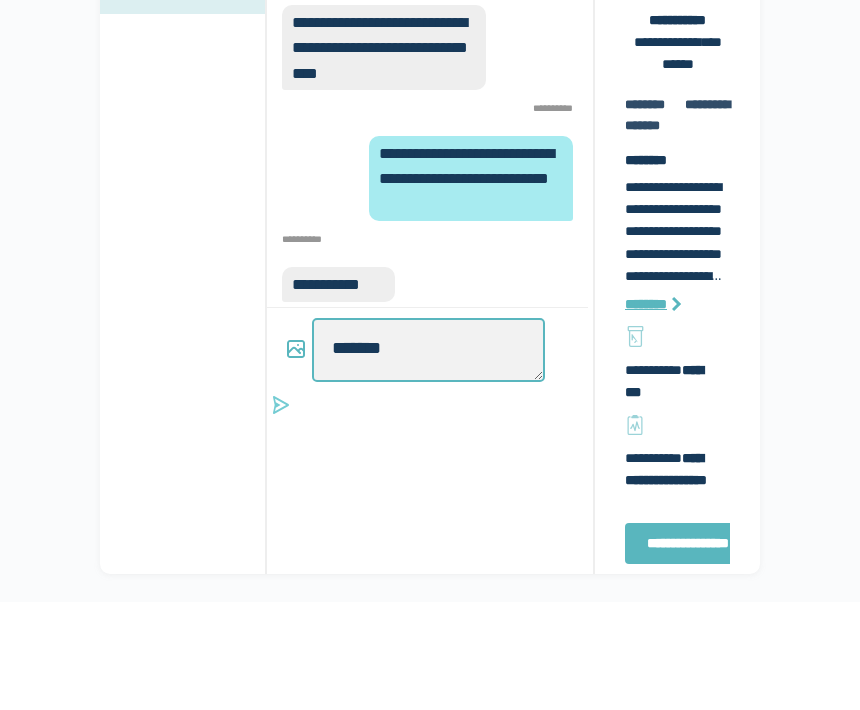 type on "*" 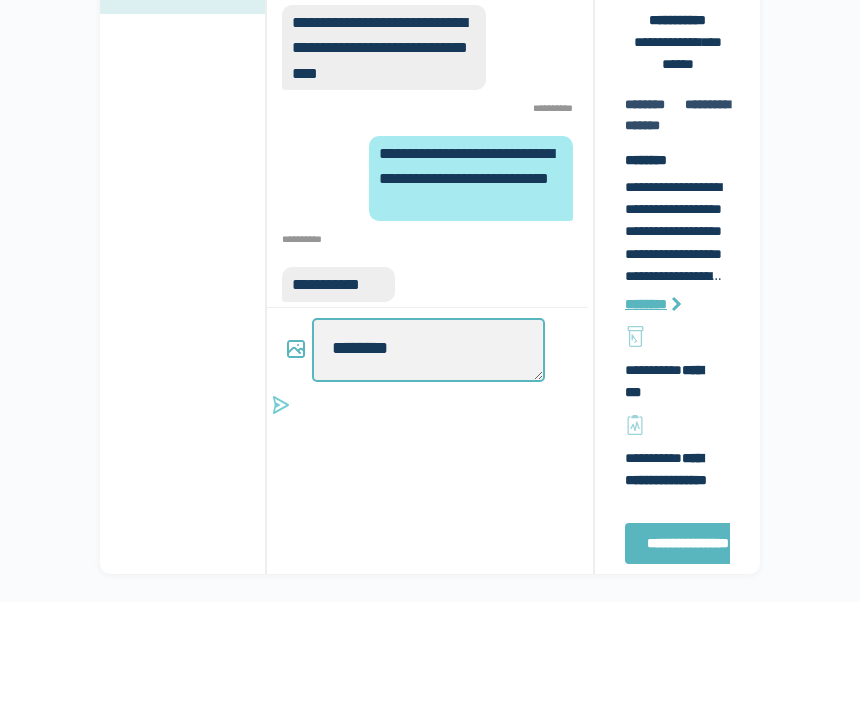 type on "*" 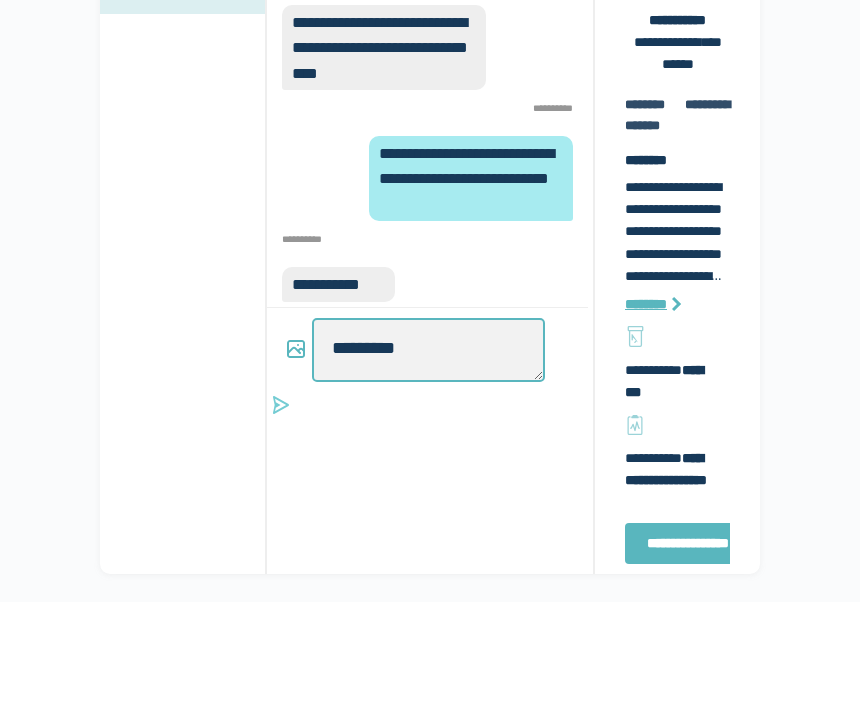 type on "*" 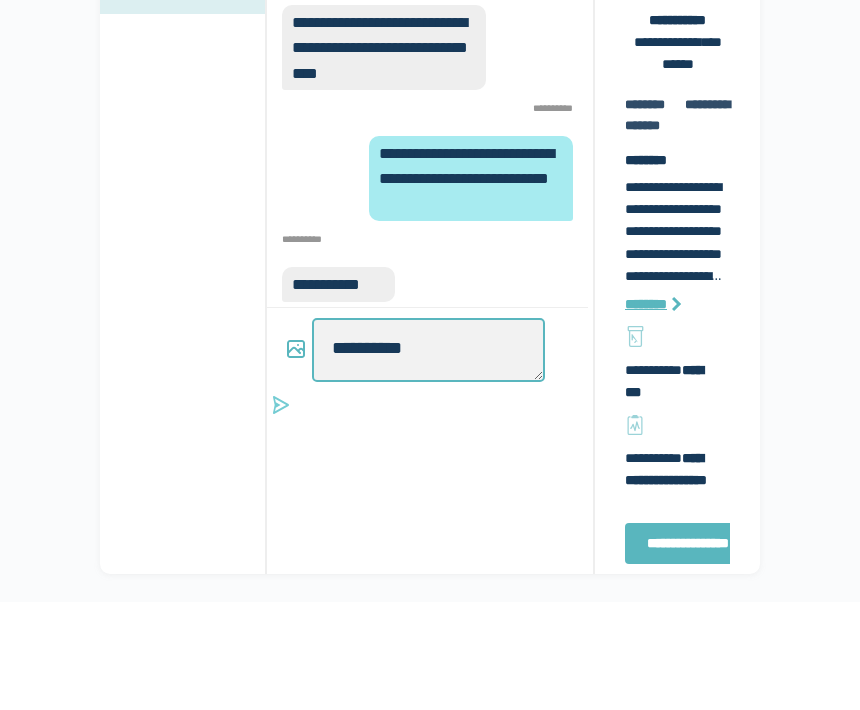 type on "*" 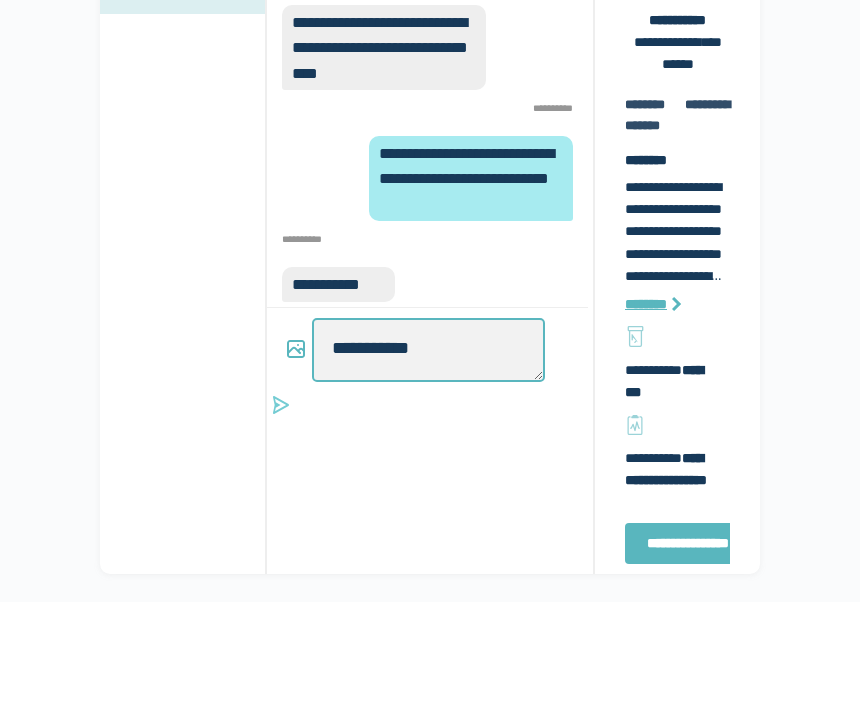 type on "*" 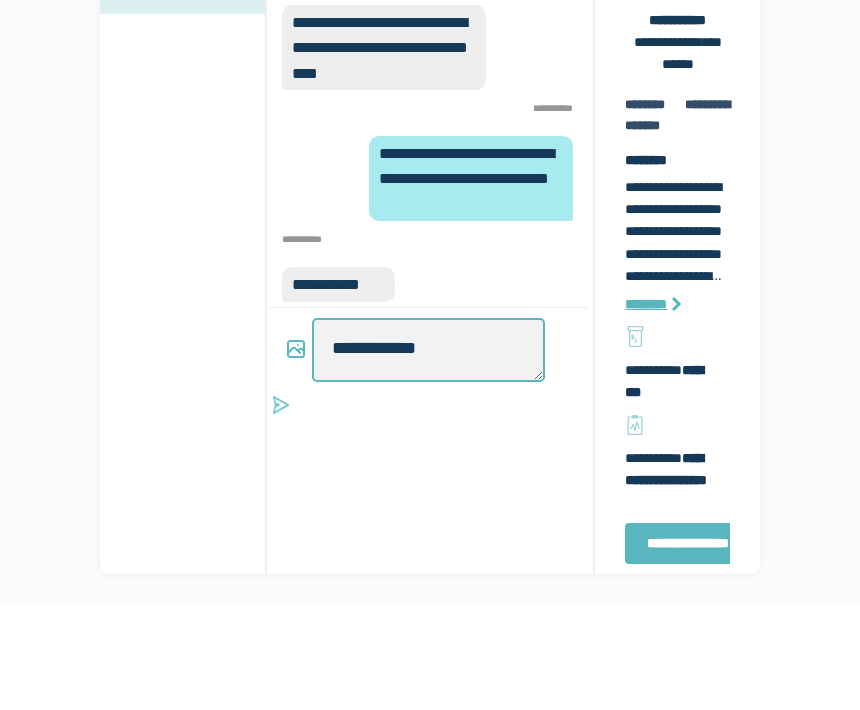 type on "*" 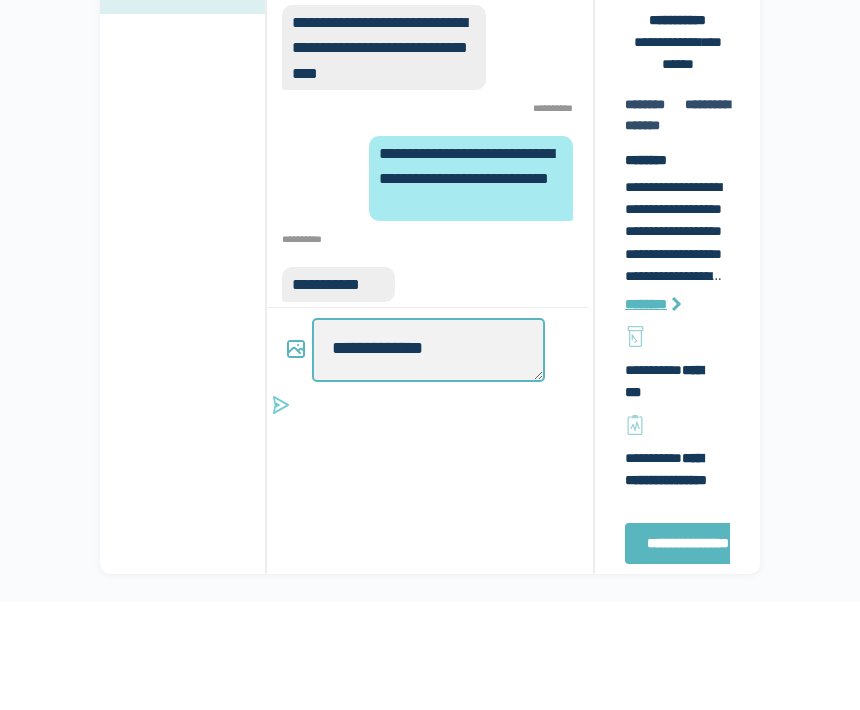 type on "*" 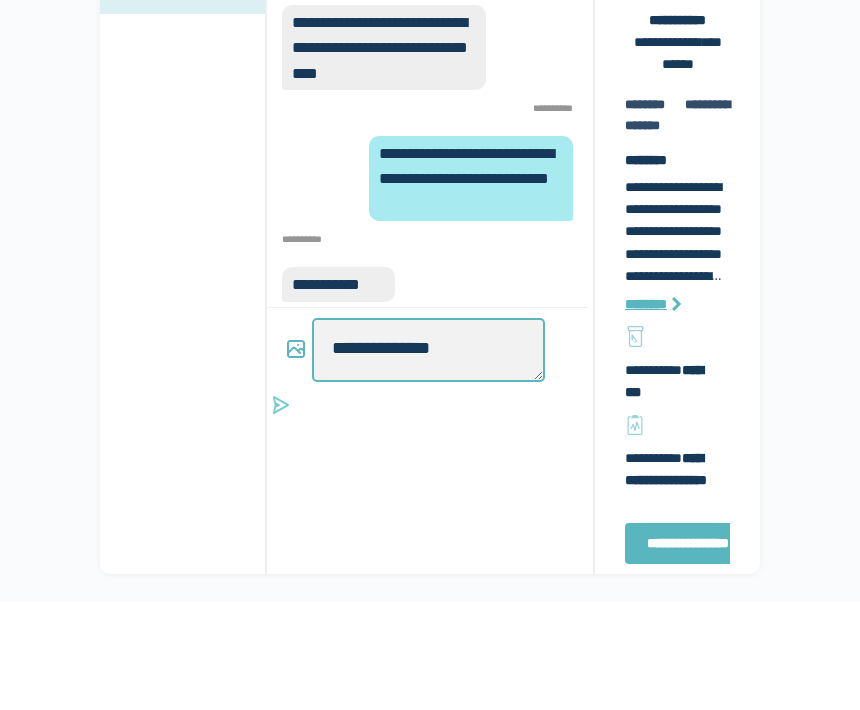 type on "*" 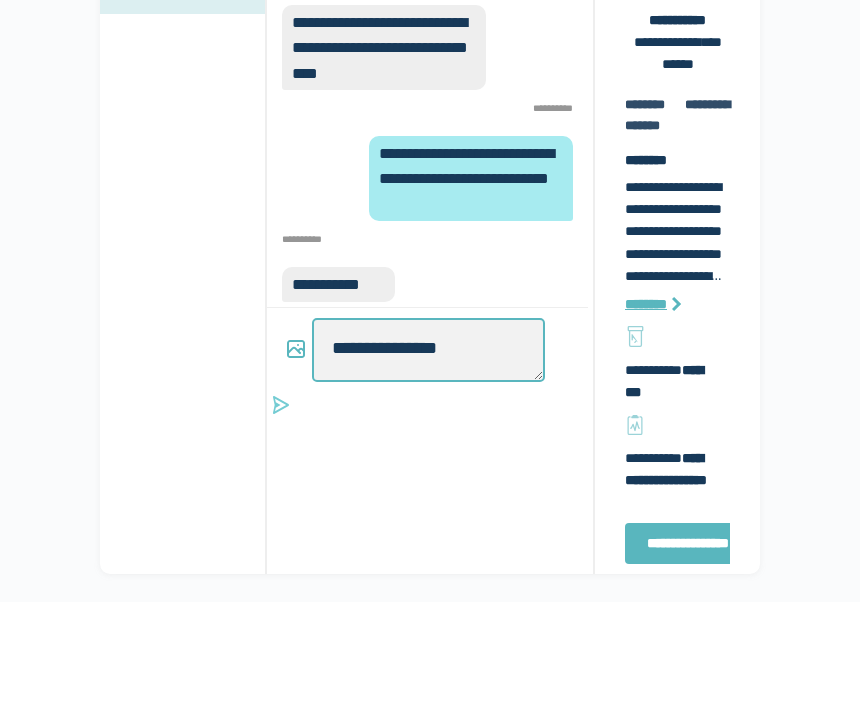 type on "*" 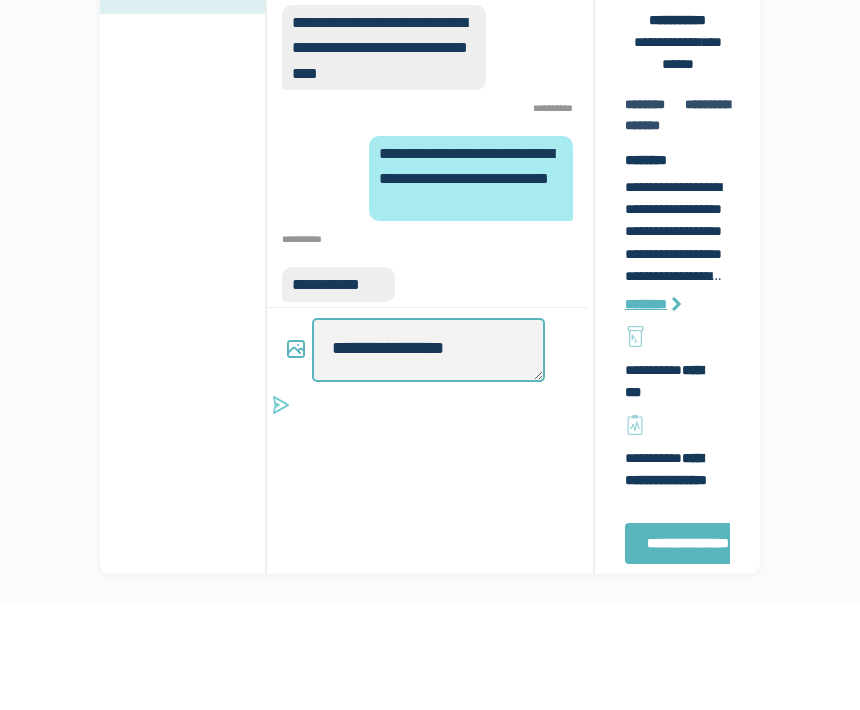 type on "*" 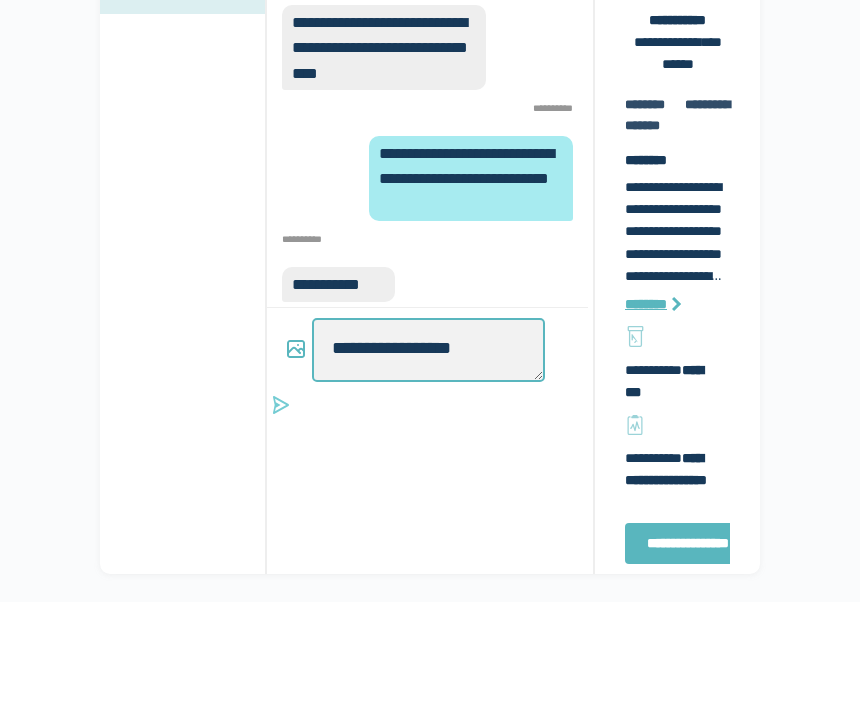type on "*" 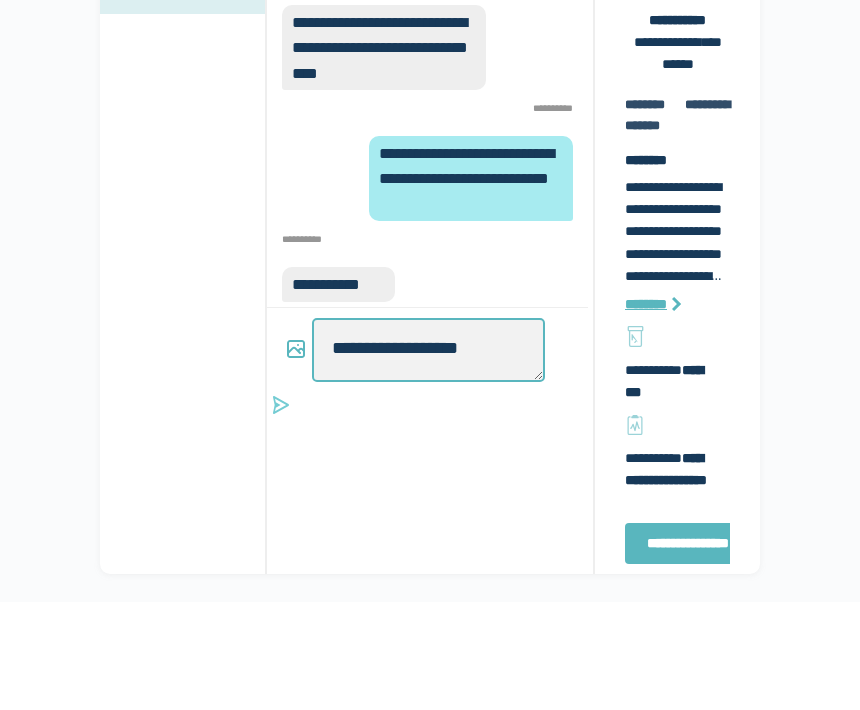type on "*" 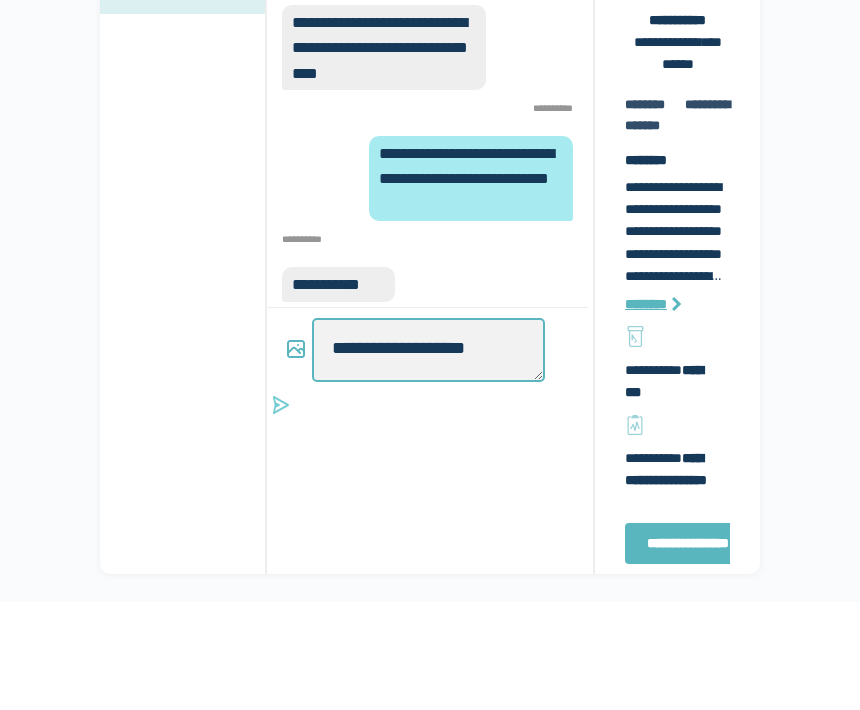 type on "*" 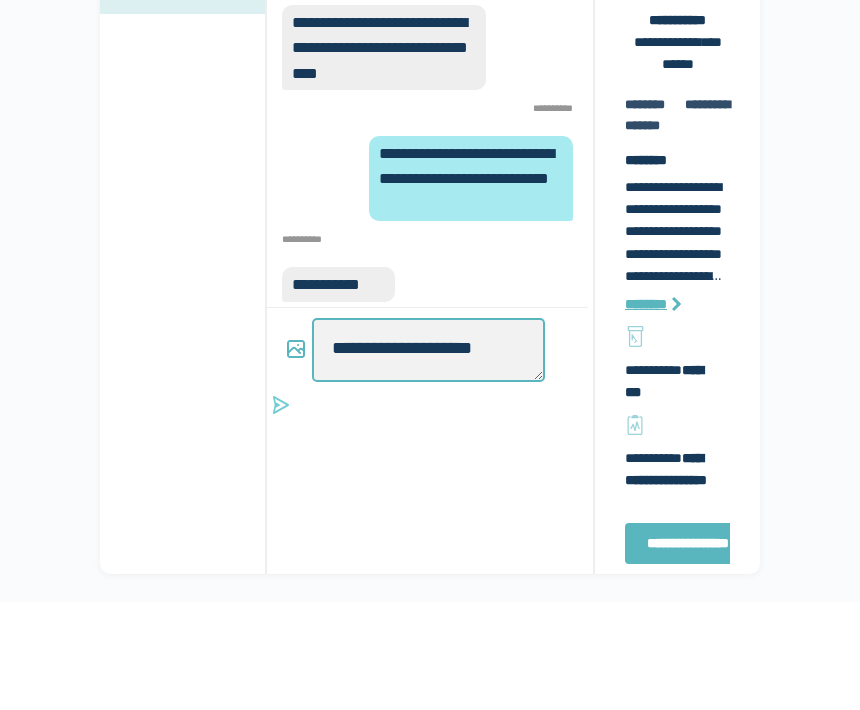 type on "*" 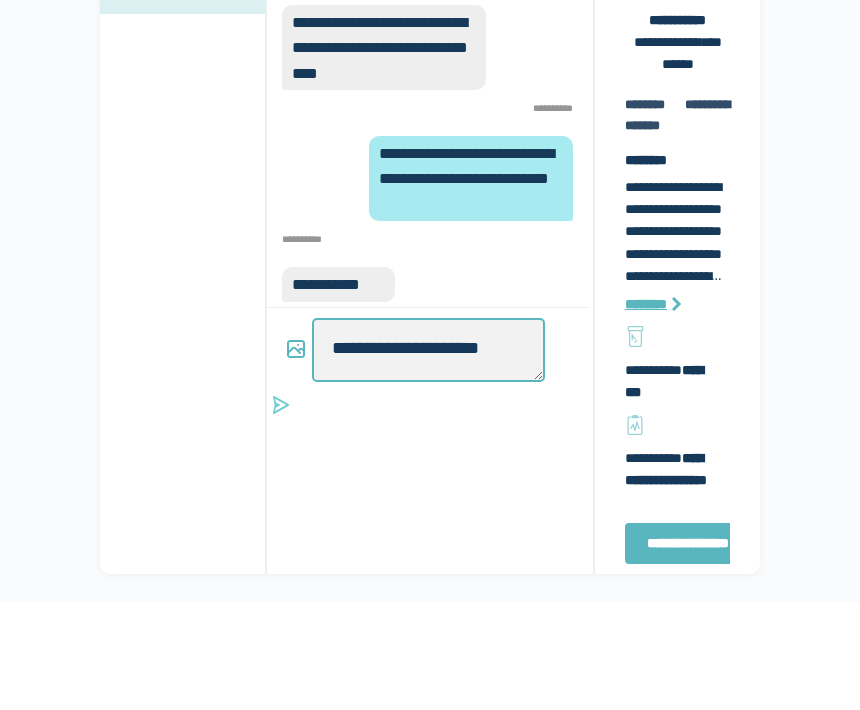 type on "*" 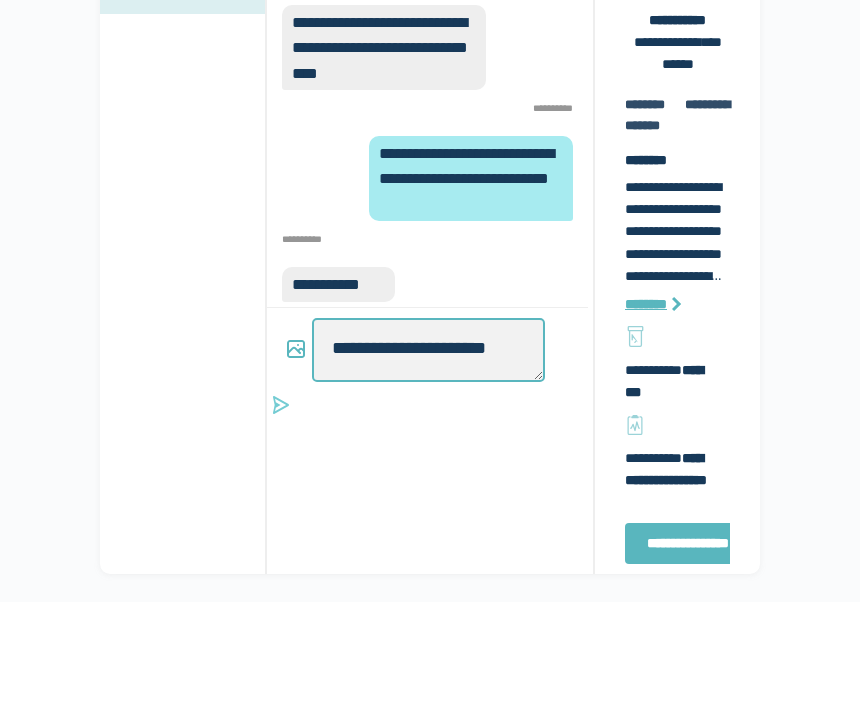 type on "*" 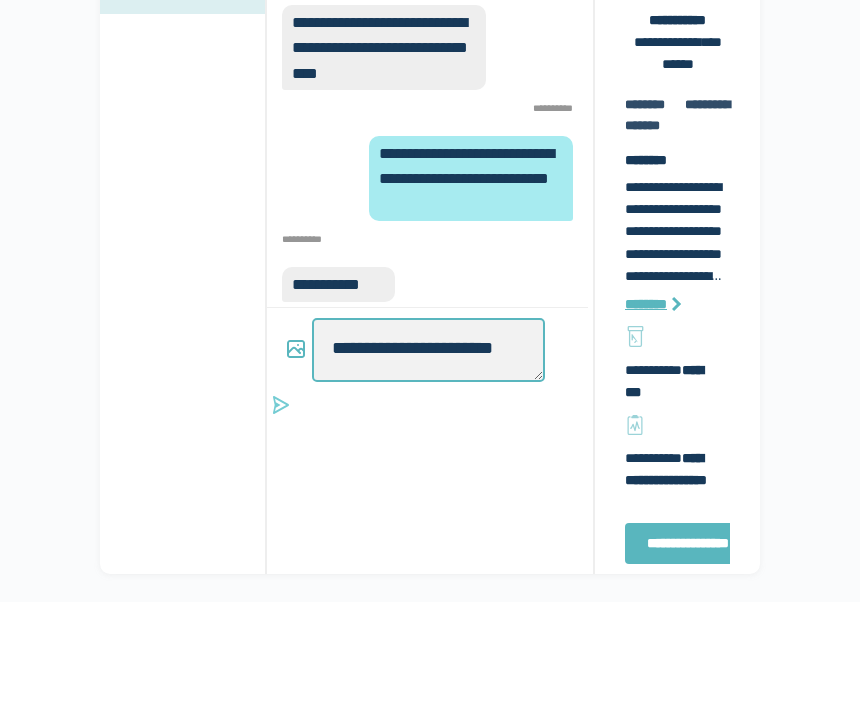 type on "*" 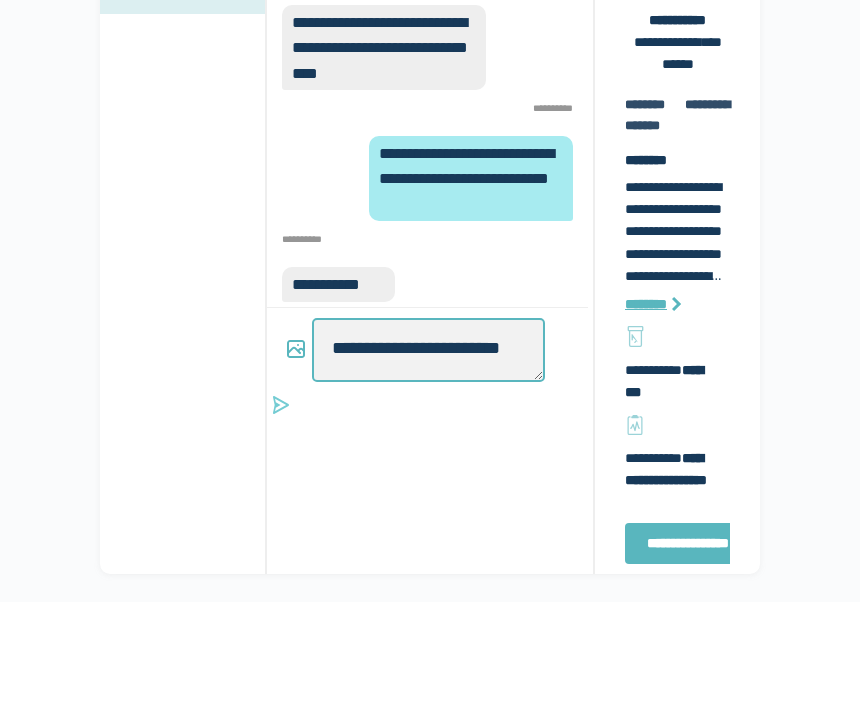 scroll, scrollTop: 7, scrollLeft: 0, axis: vertical 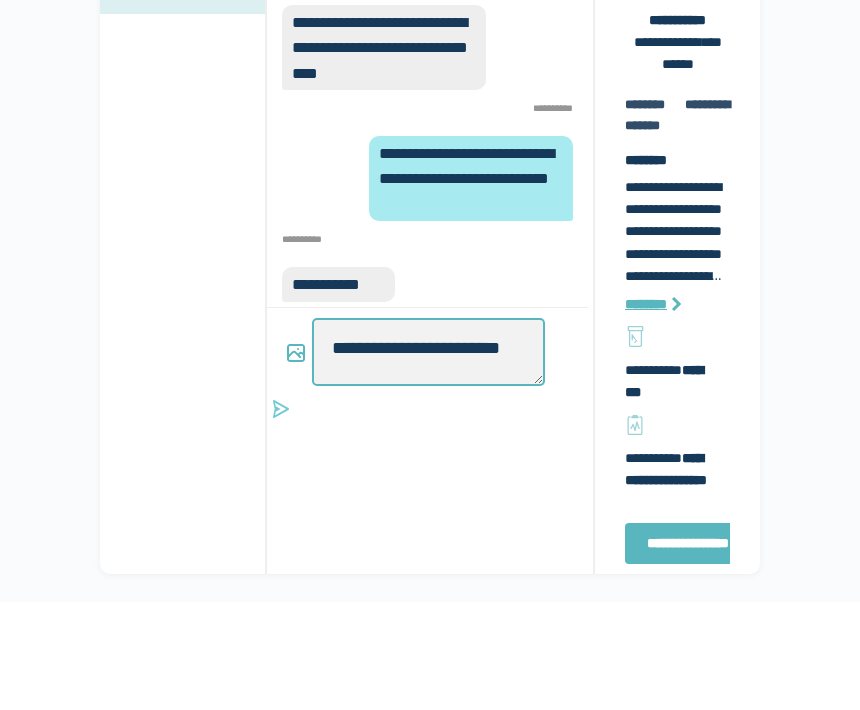 type on "*" 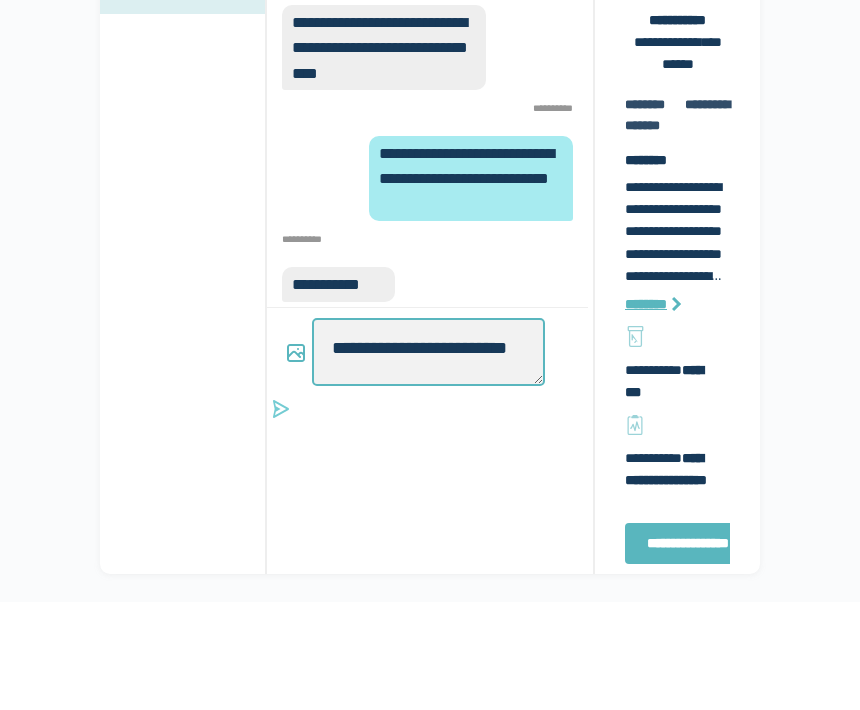 scroll, scrollTop: 0, scrollLeft: 0, axis: both 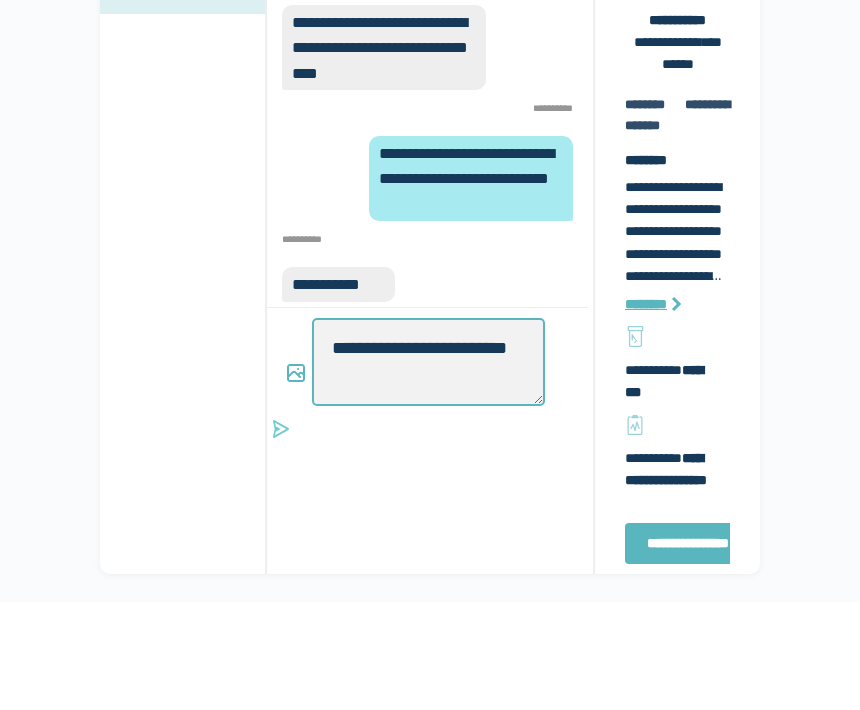 type on "*" 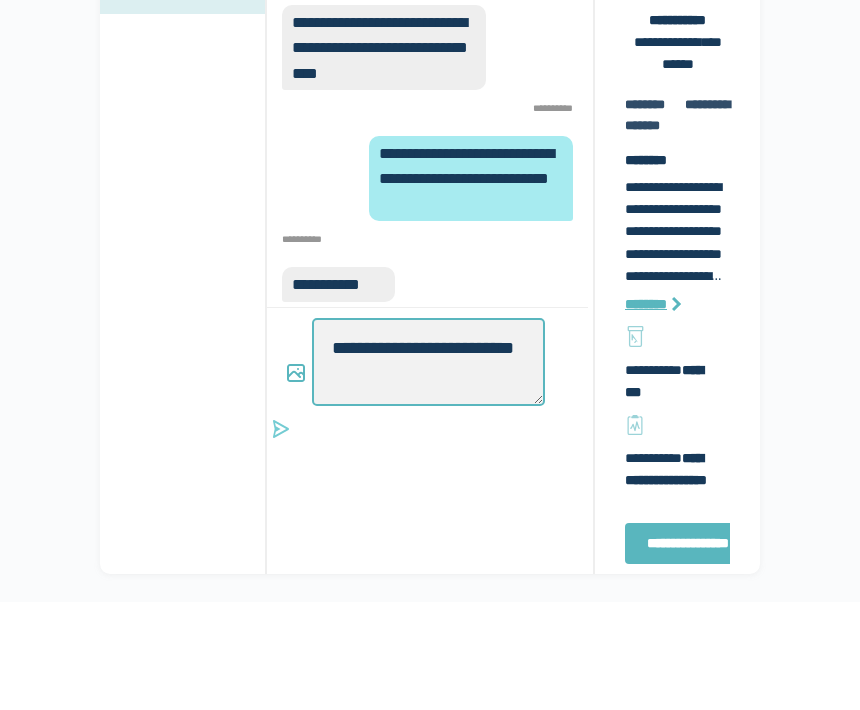 type on "*" 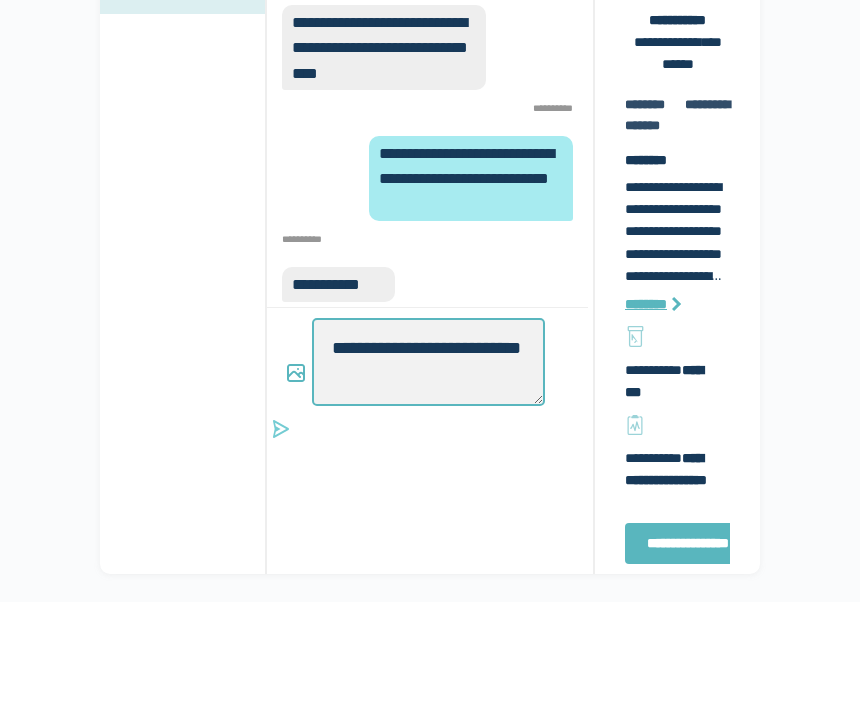 type on "*" 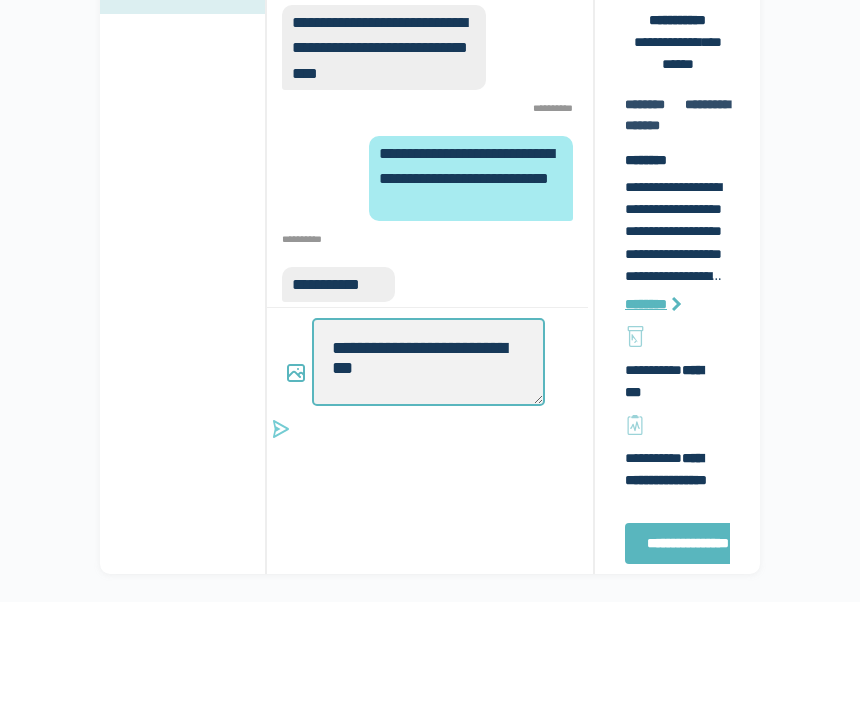 type on "*" 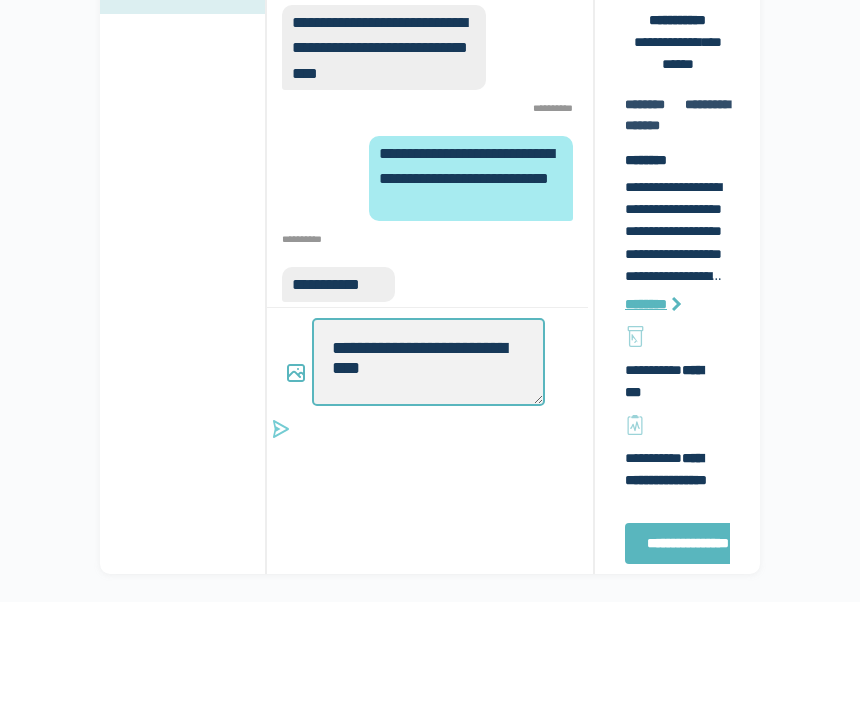type on "*" 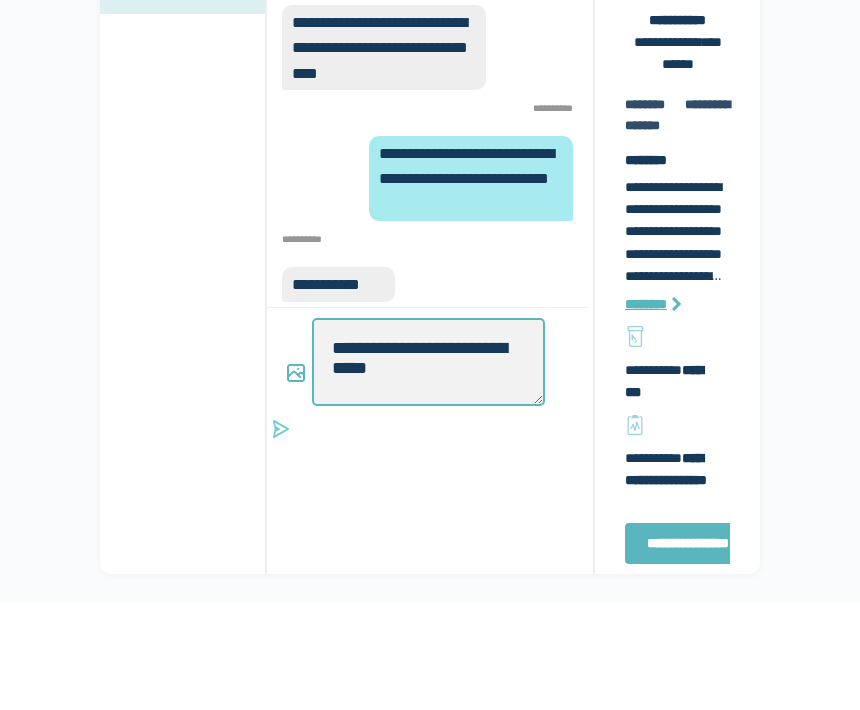 type on "*" 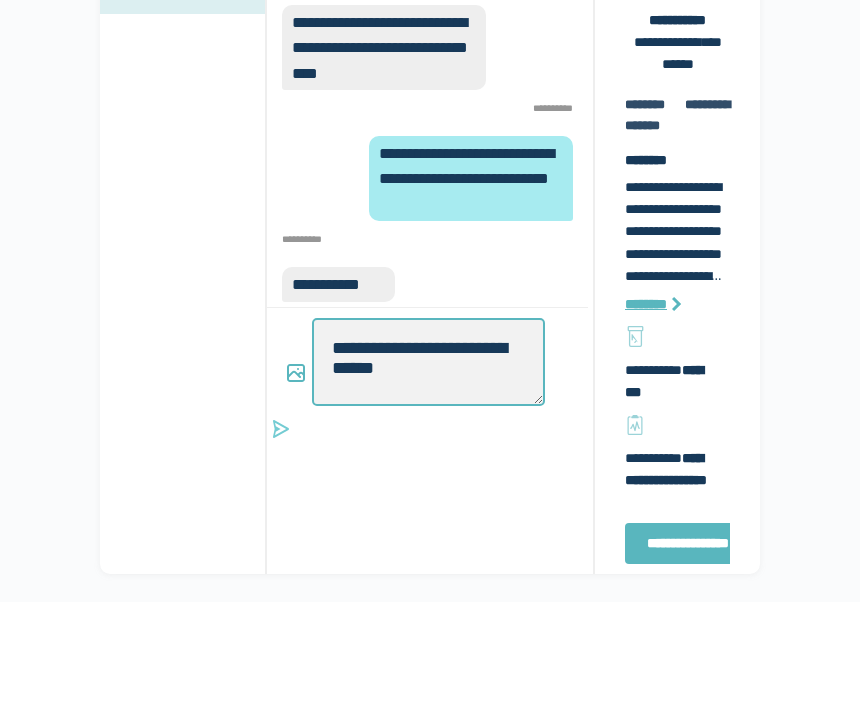 type on "**********" 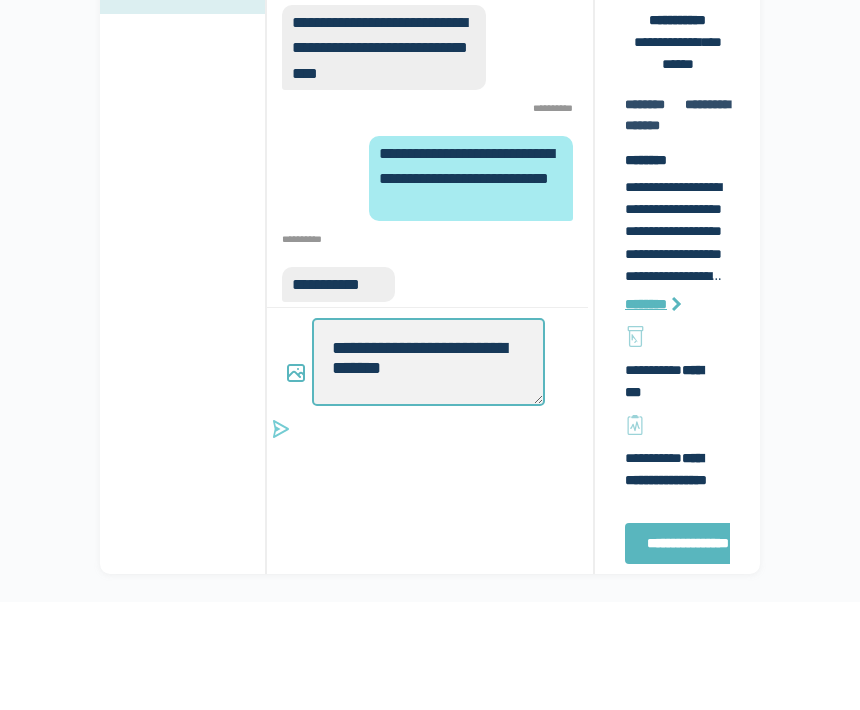 type on "*" 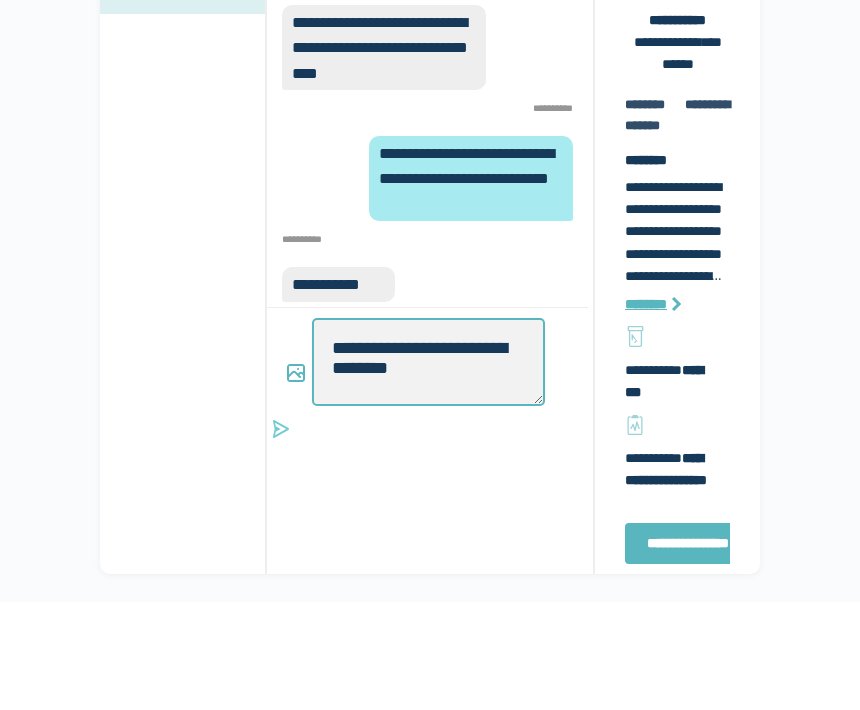 type on "*" 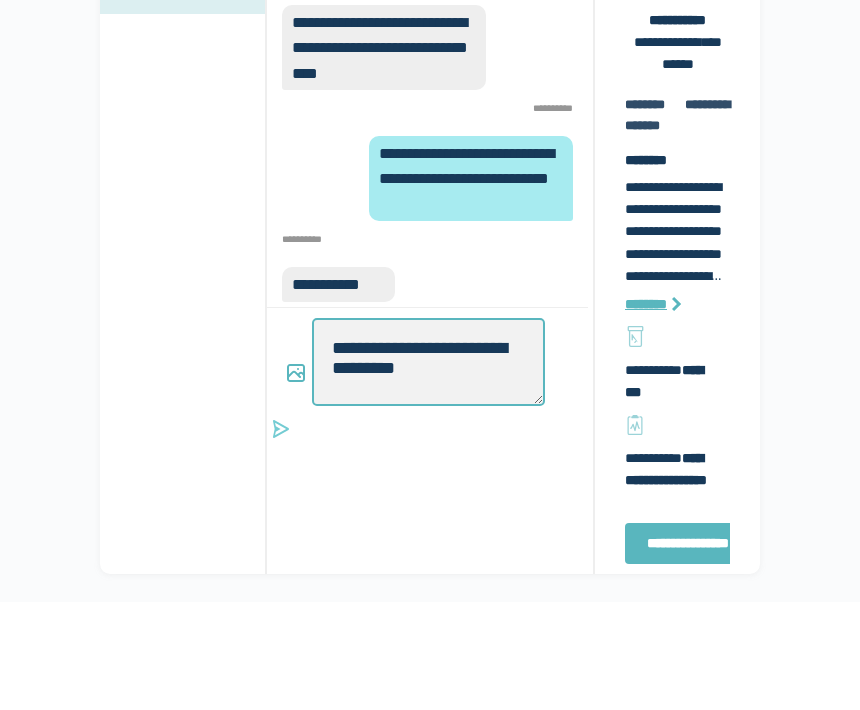 type on "*" 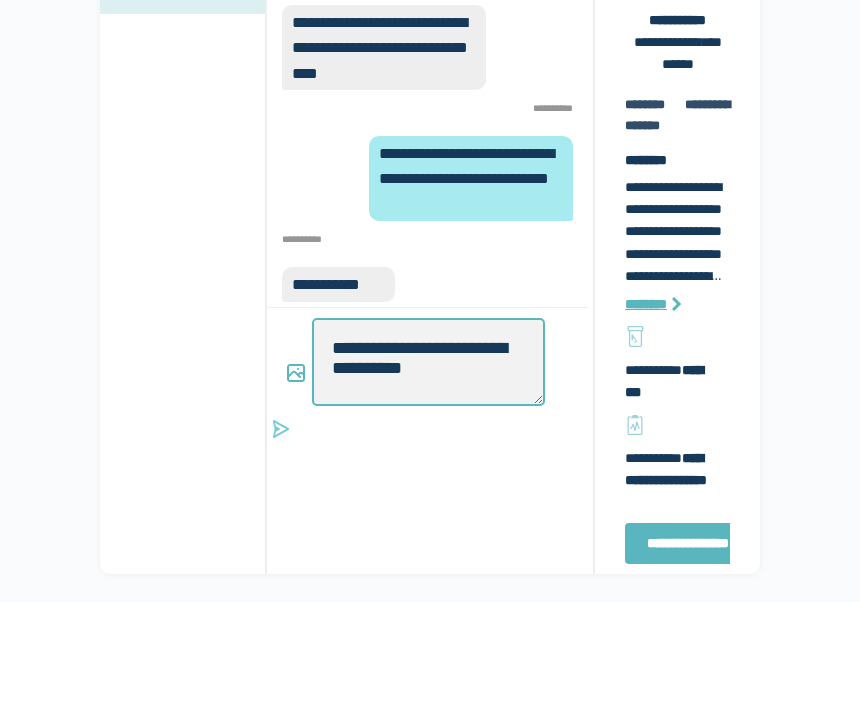 type on "*" 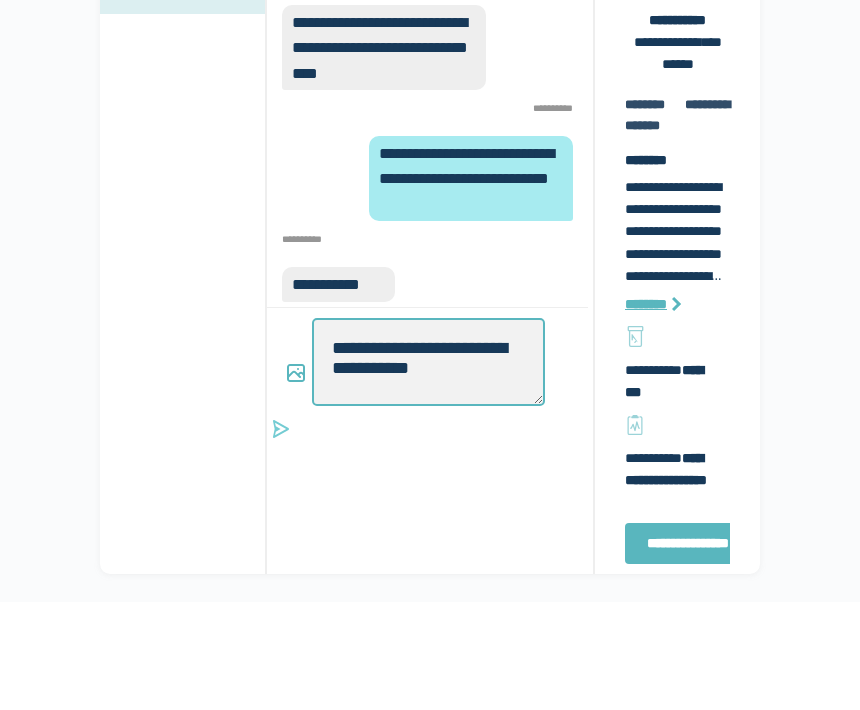 type on "*" 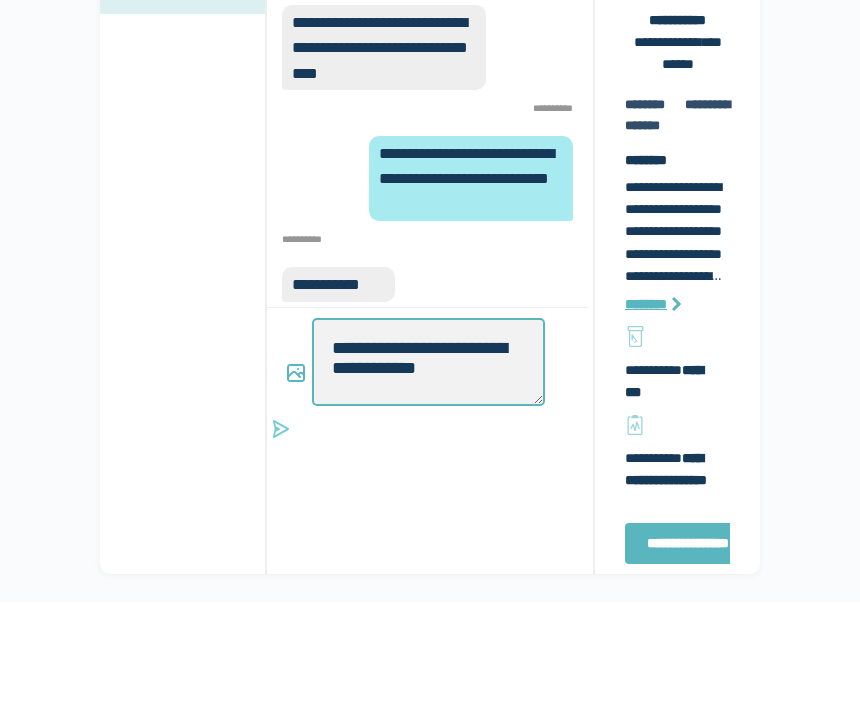 type on "*" 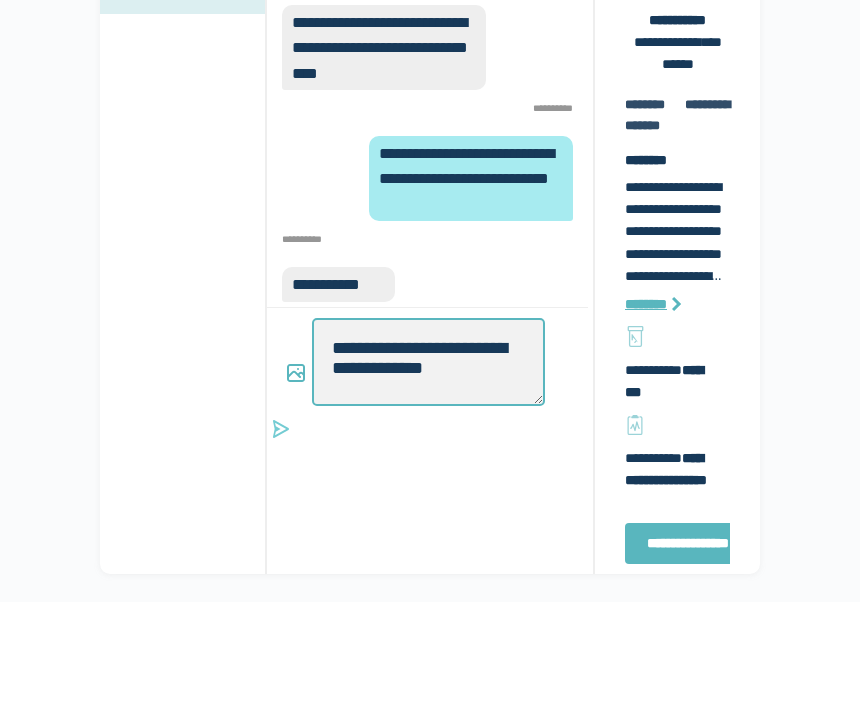 type on "*" 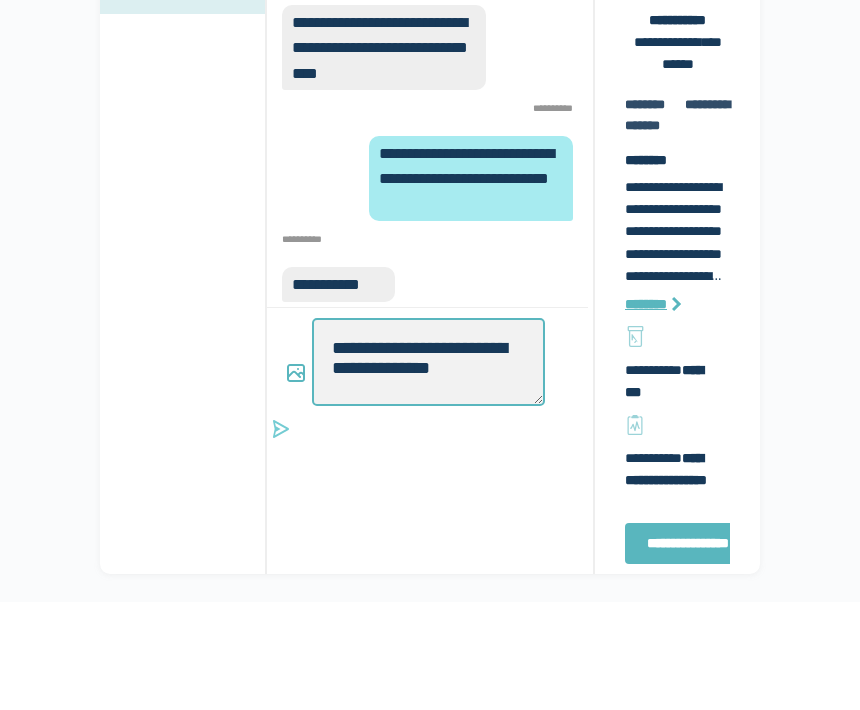 type on "**********" 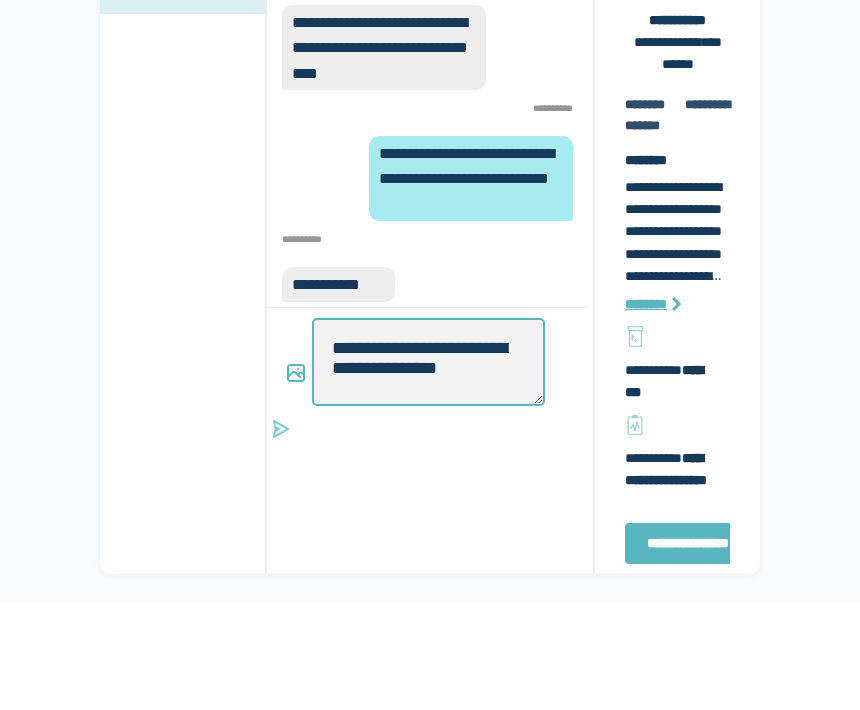 type on "*" 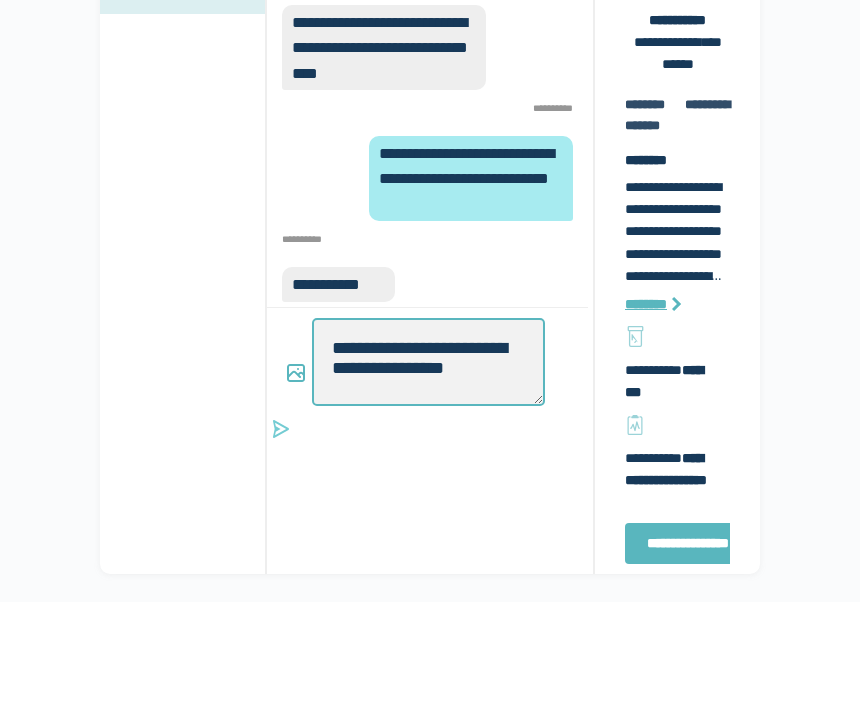 type on "*" 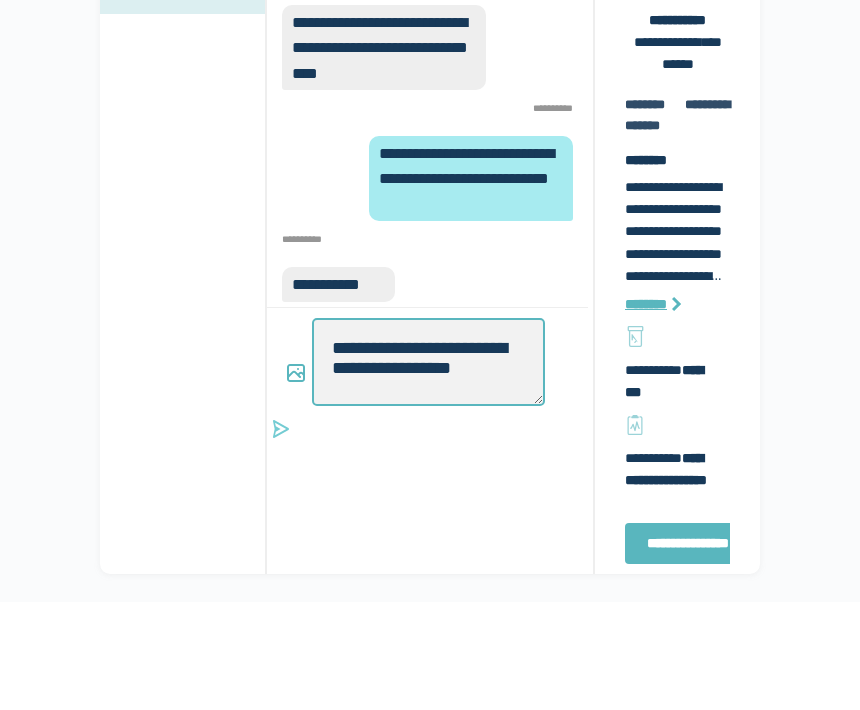 type on "*" 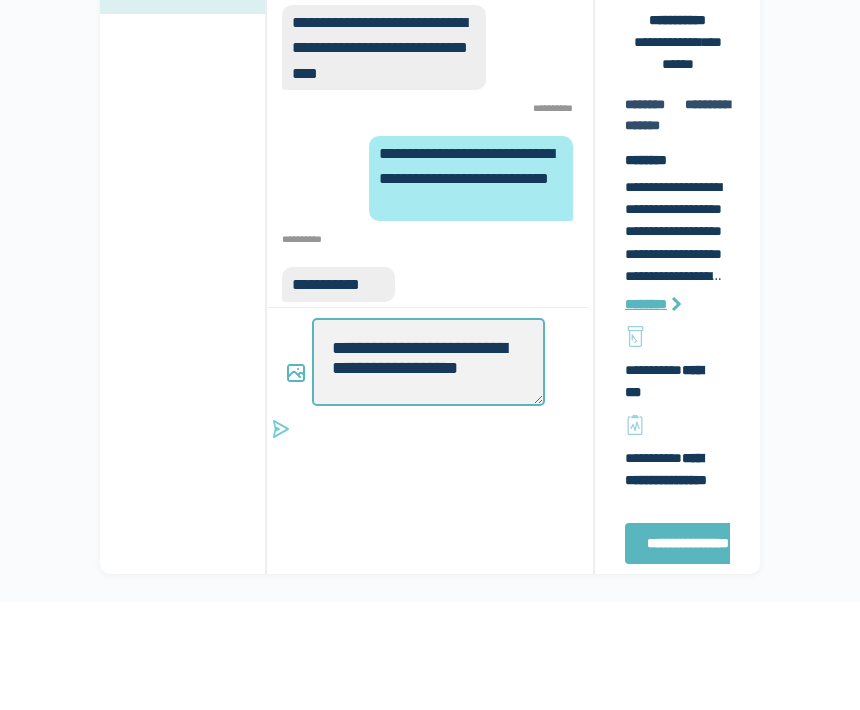 type on "**********" 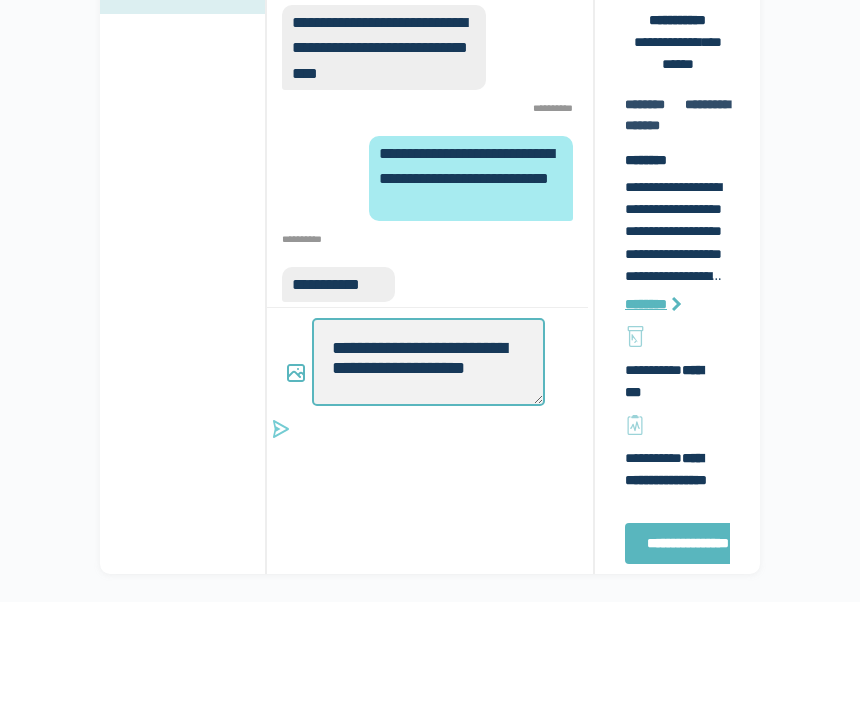 scroll, scrollTop: 7, scrollLeft: 0, axis: vertical 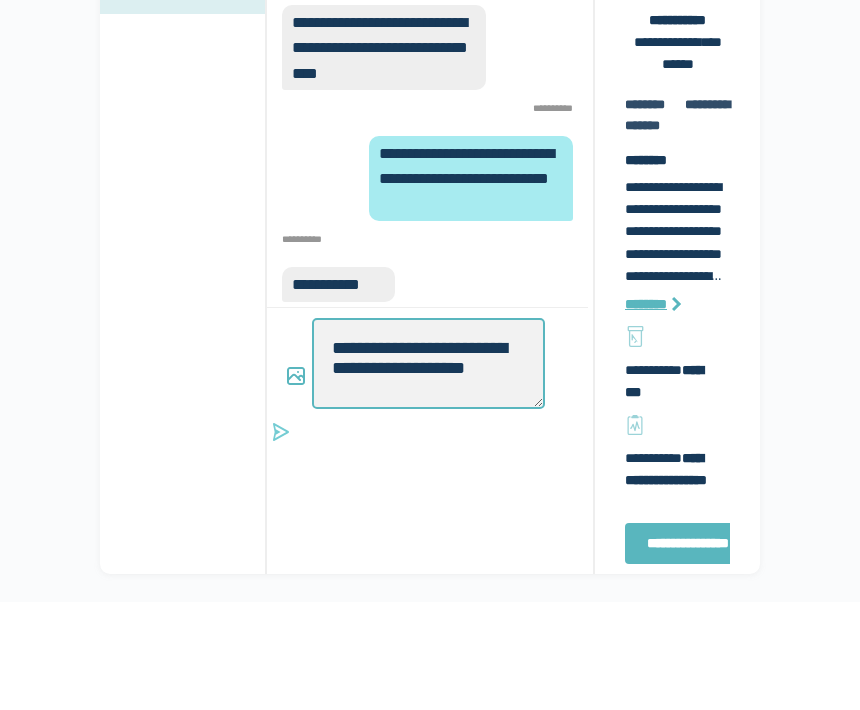type on "*" 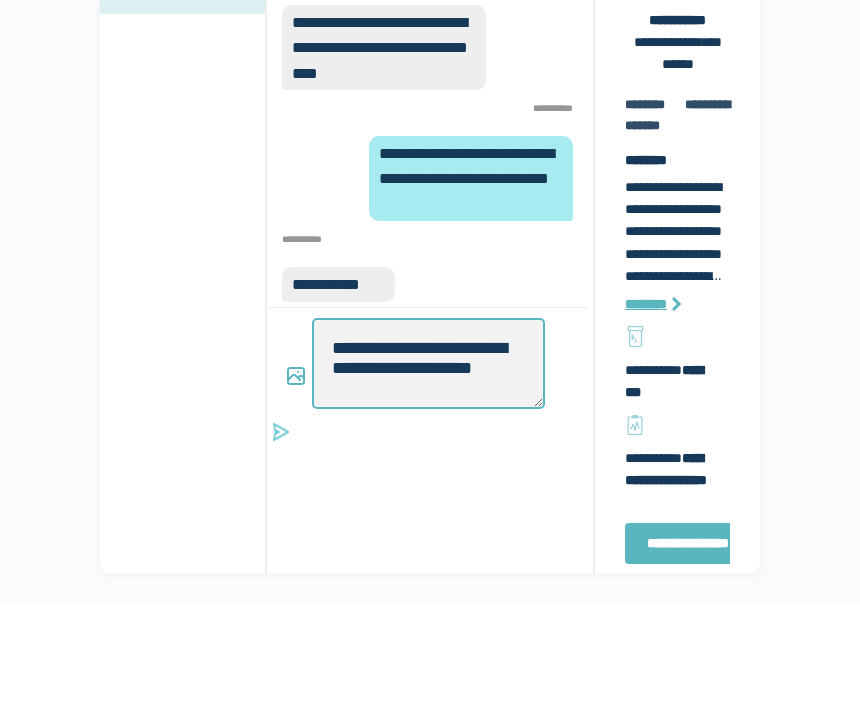 type on "*" 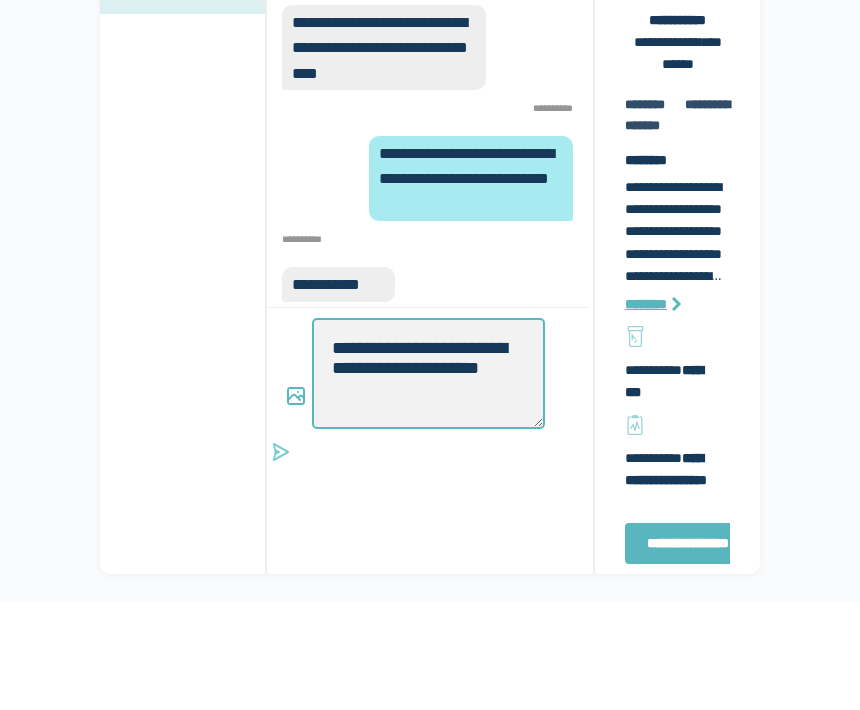 scroll, scrollTop: 0, scrollLeft: 0, axis: both 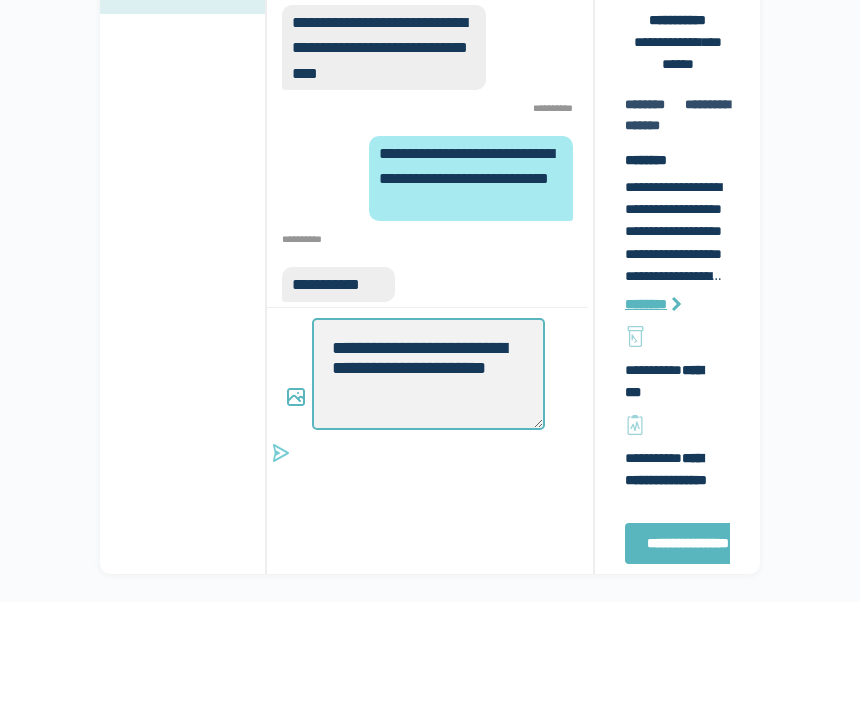 type on "*" 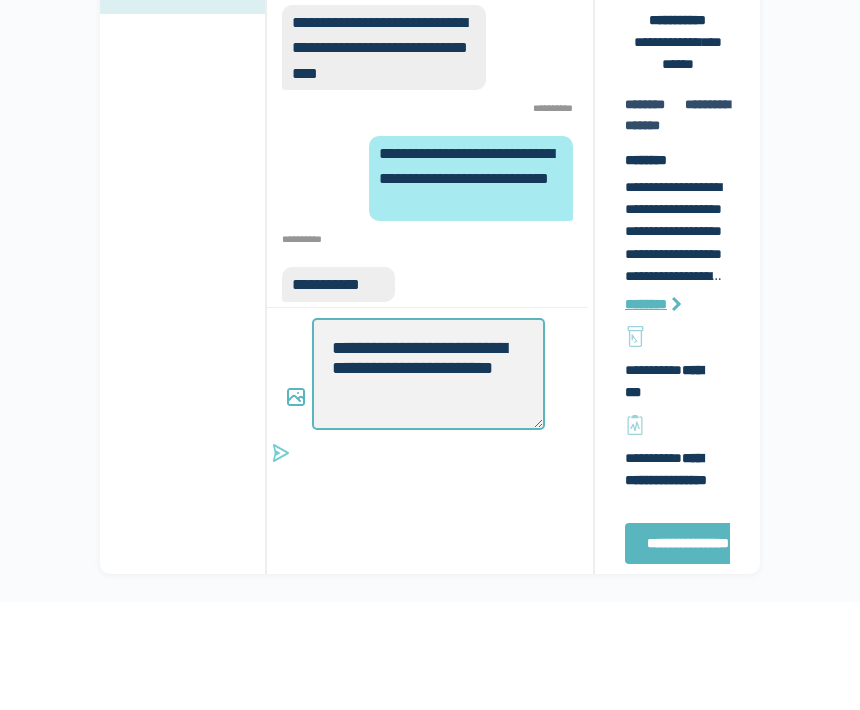 type on "*" 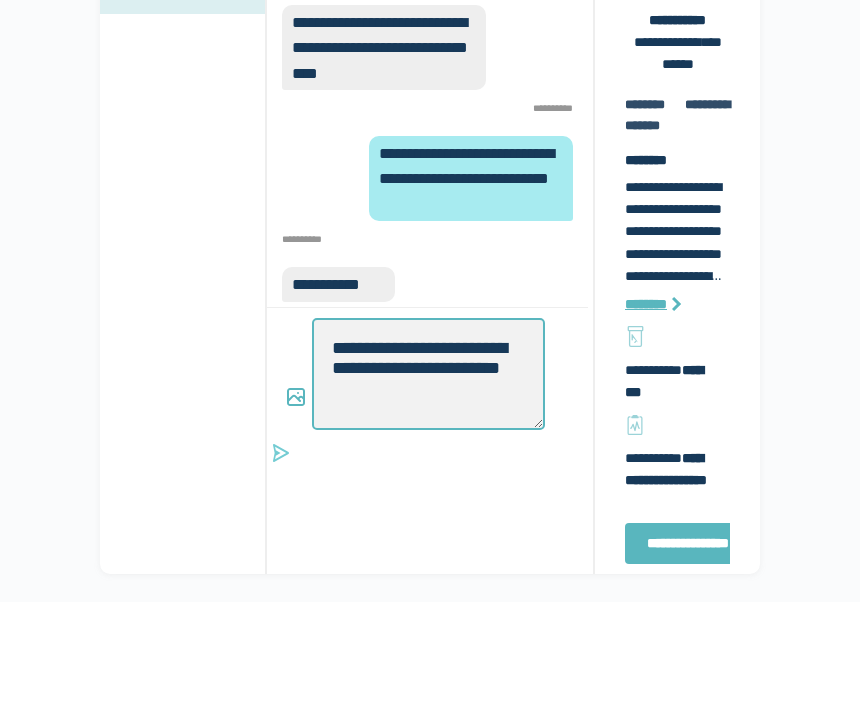 type on "*" 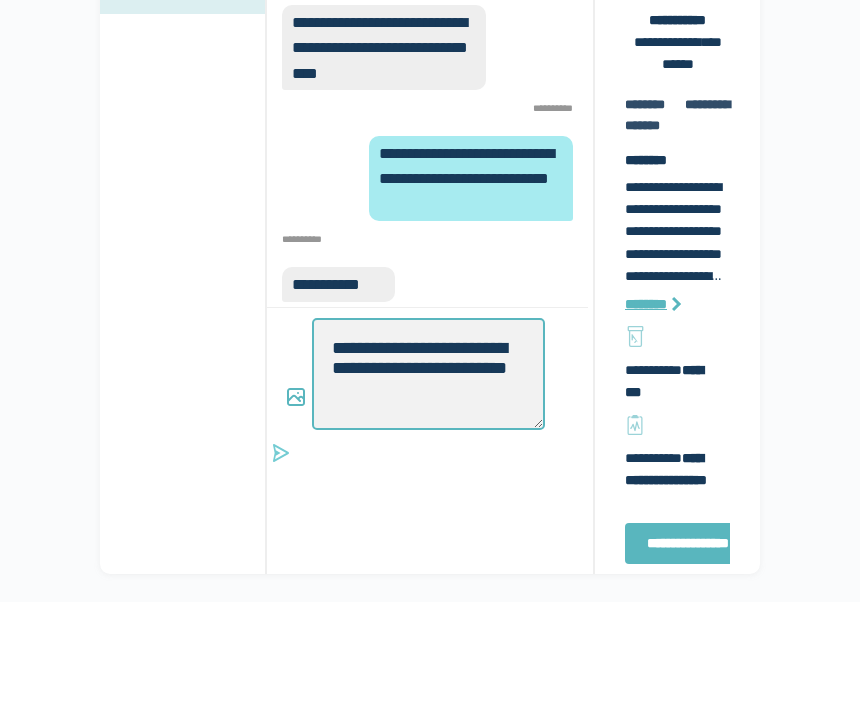 type on "*" 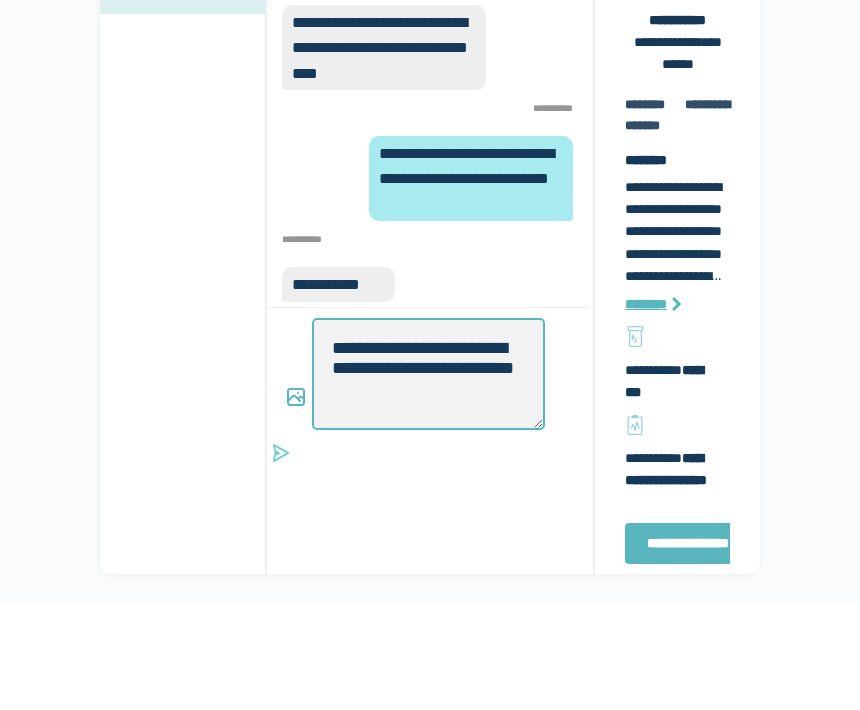 type on "*" 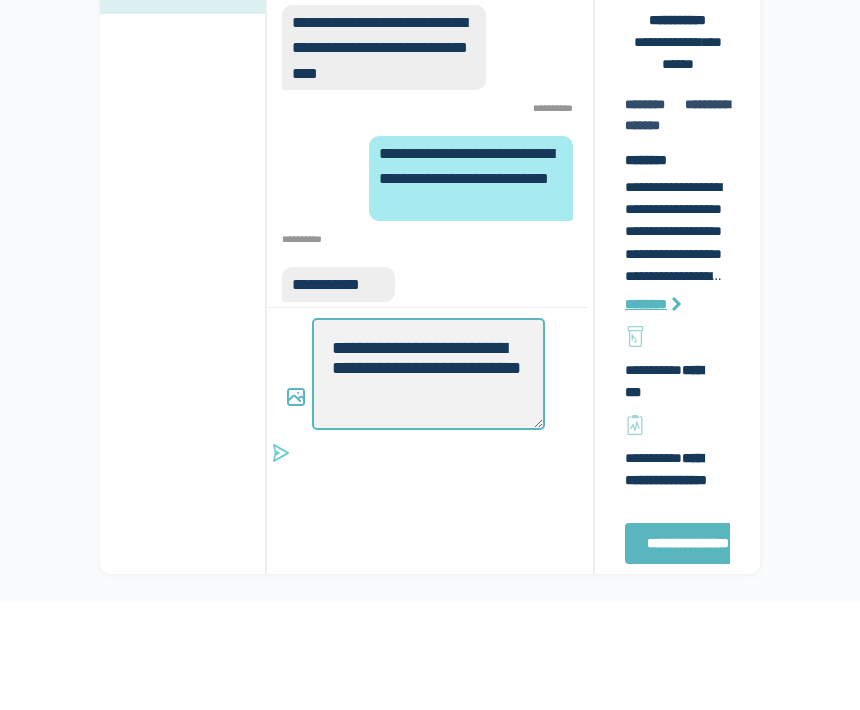 type on "*" 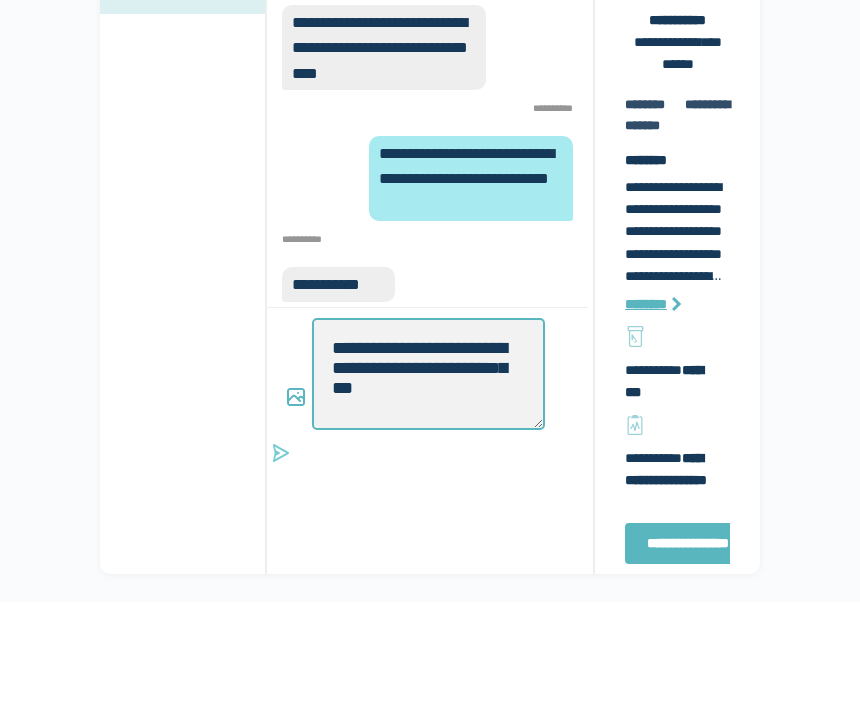 type on "*" 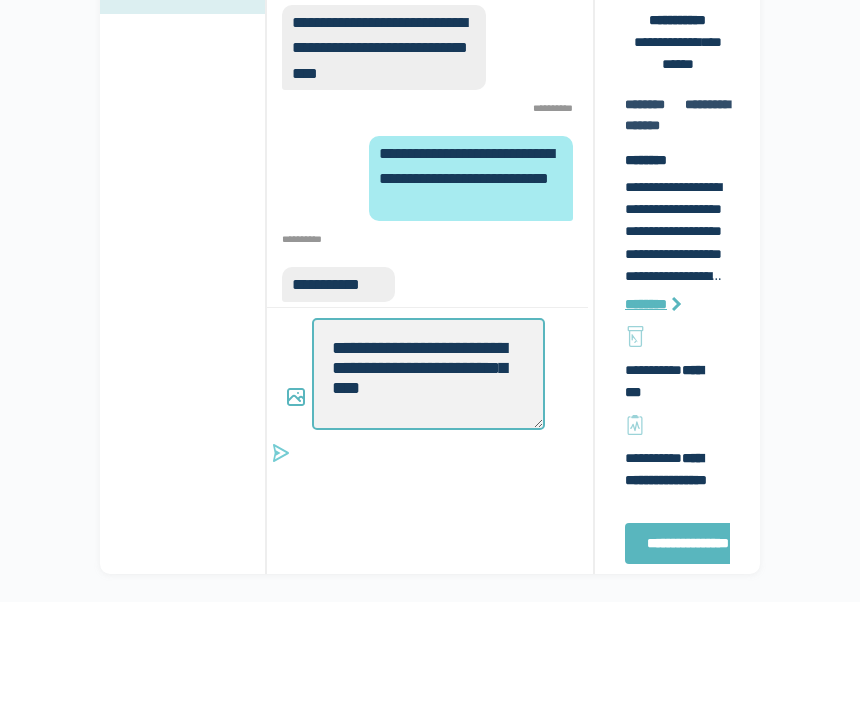 type on "*" 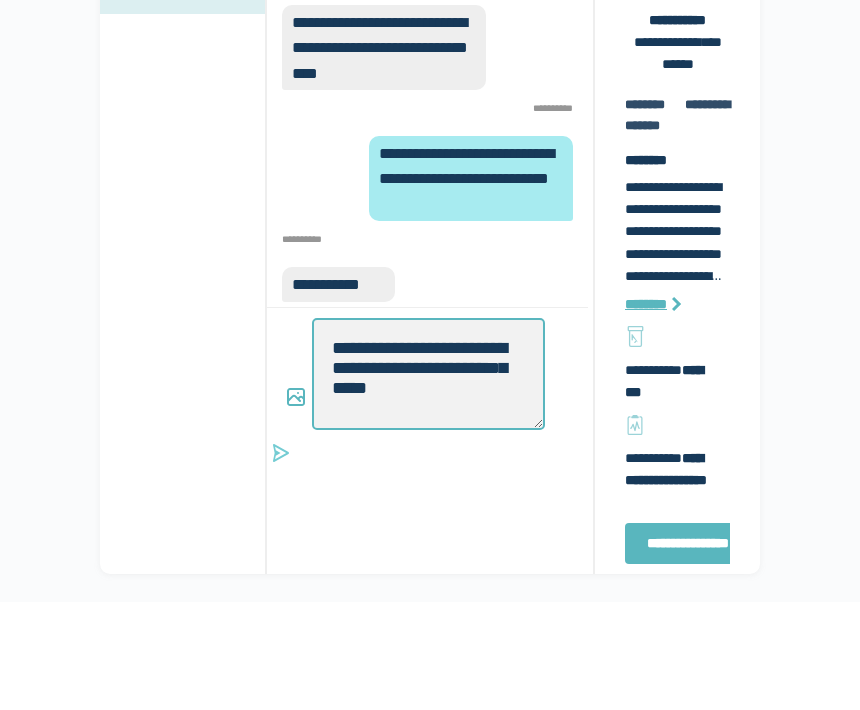 type on "*" 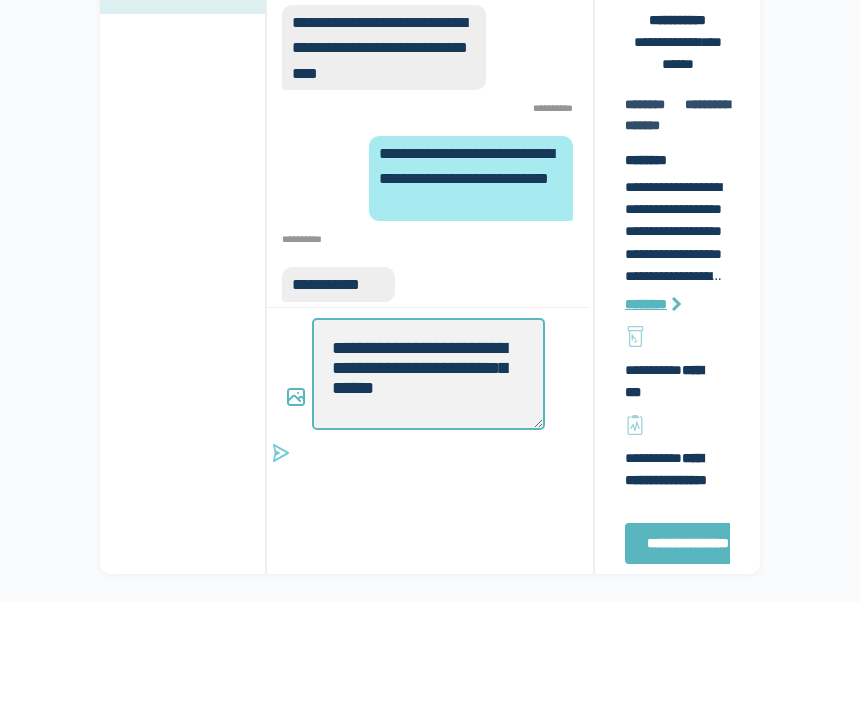 type on "*" 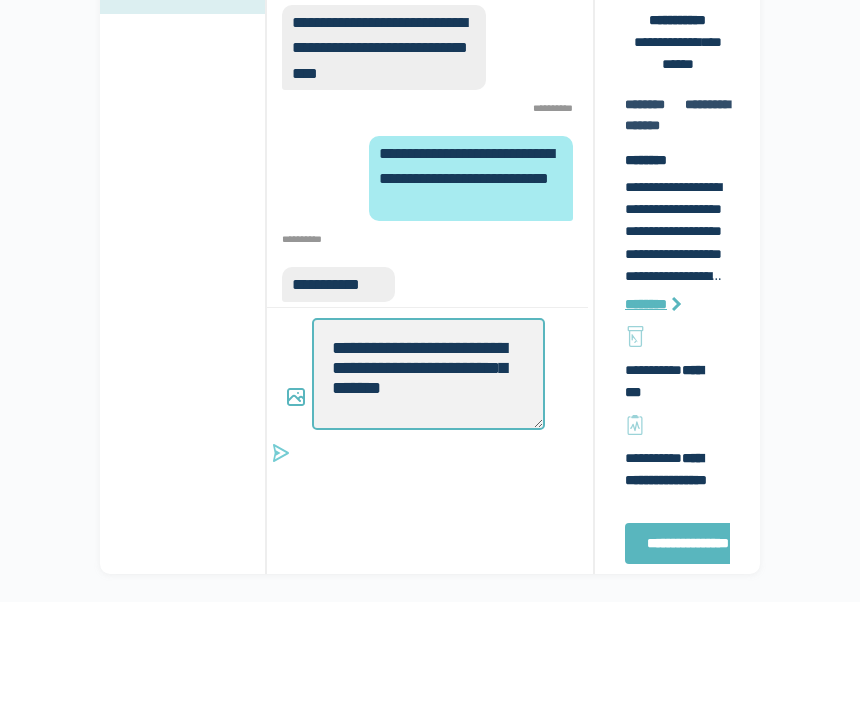 type on "*" 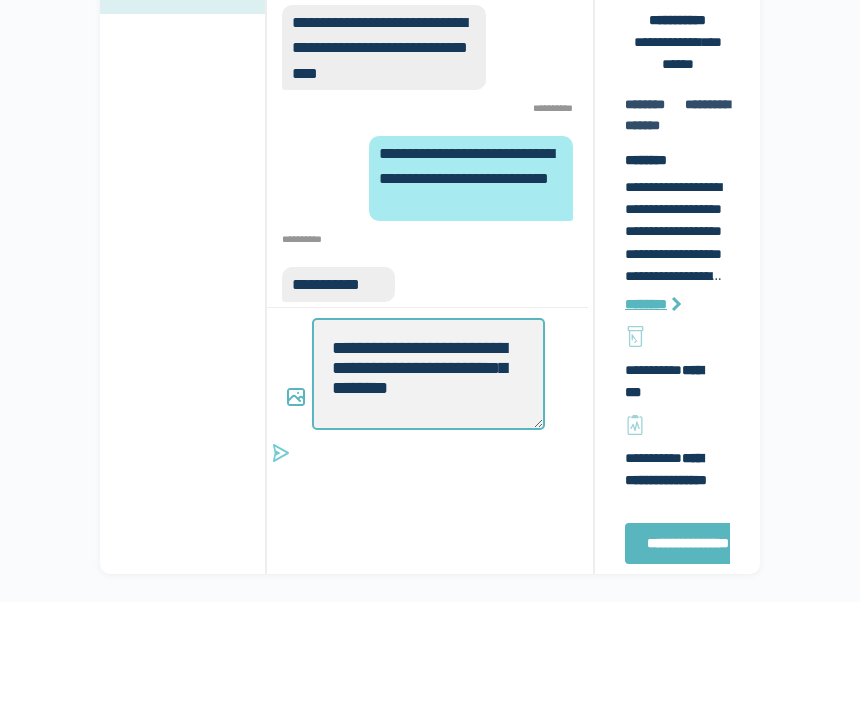 type on "*" 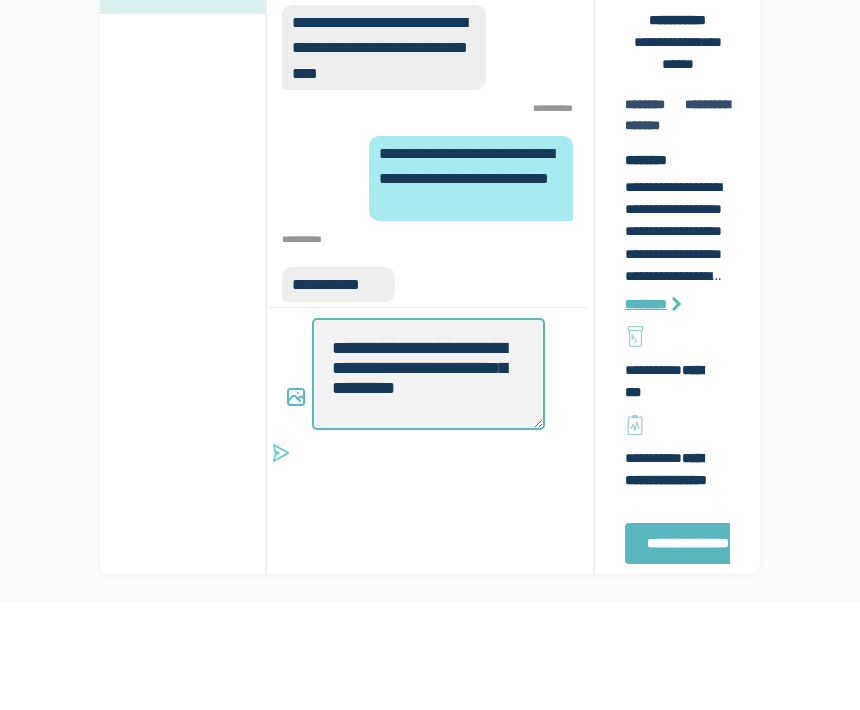 type on "*" 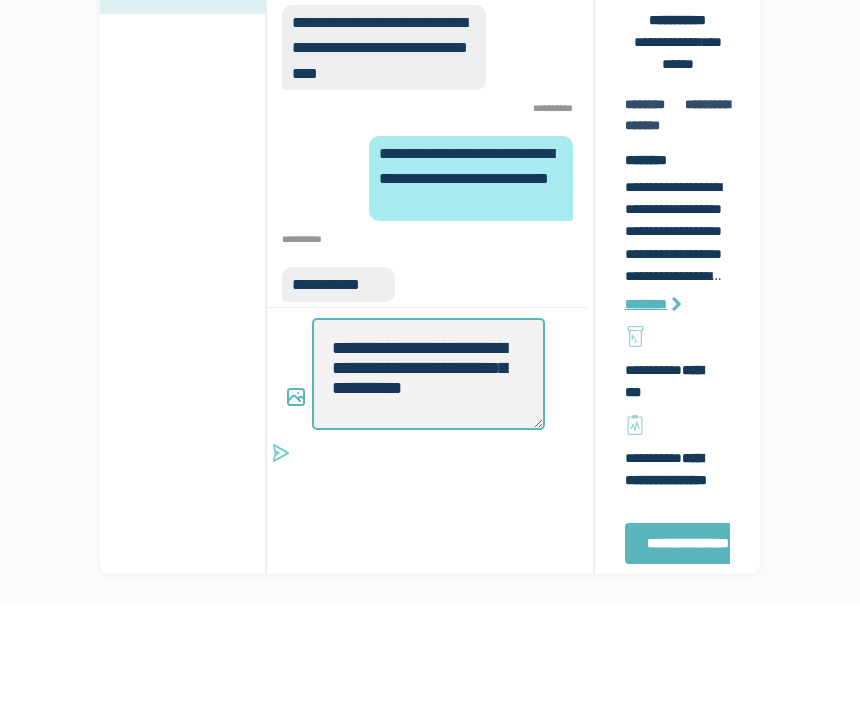 type on "*" 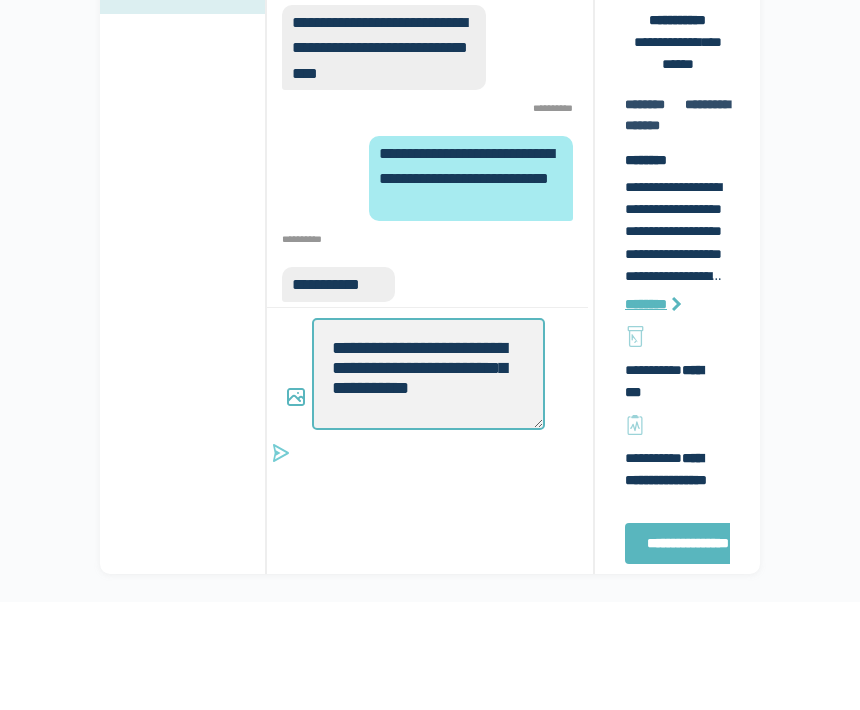 type on "*" 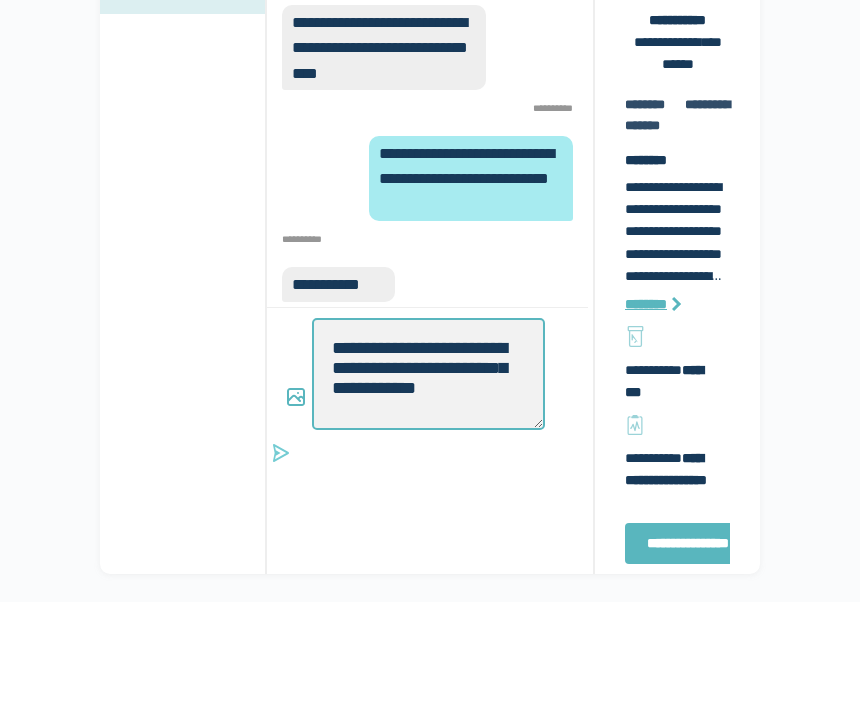 type on "*" 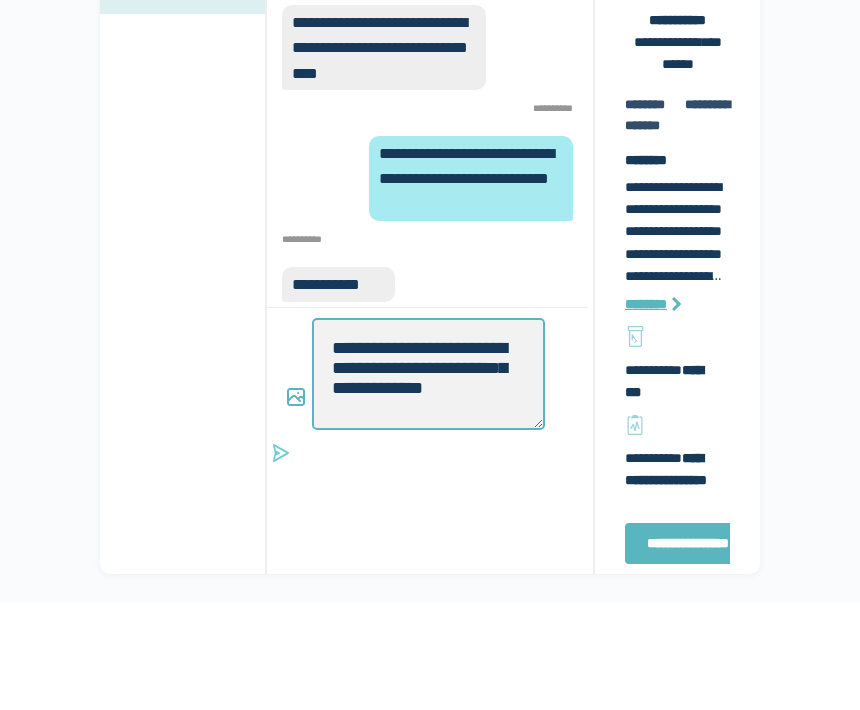 type on "*" 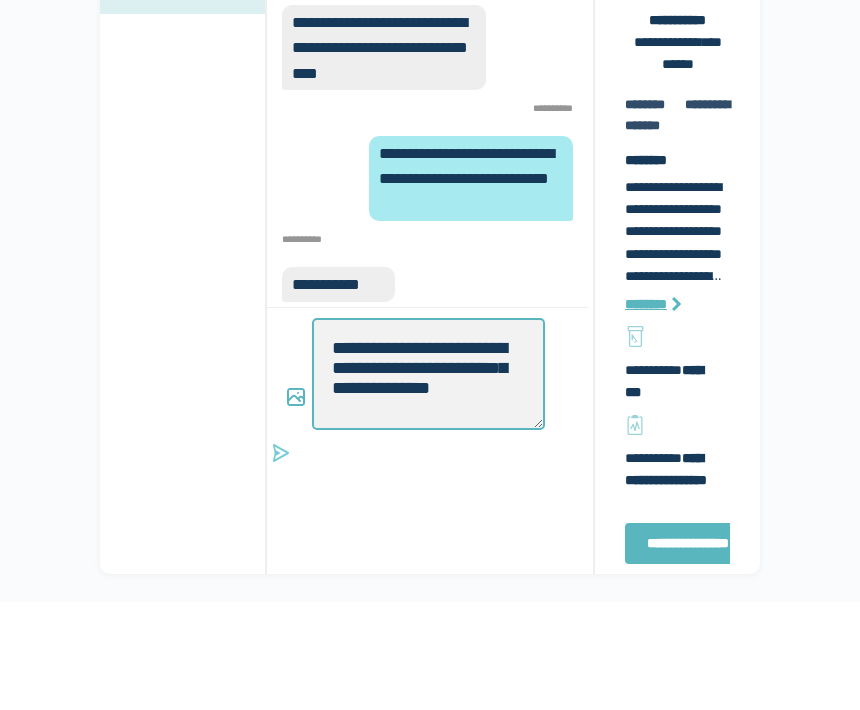 type on "*" 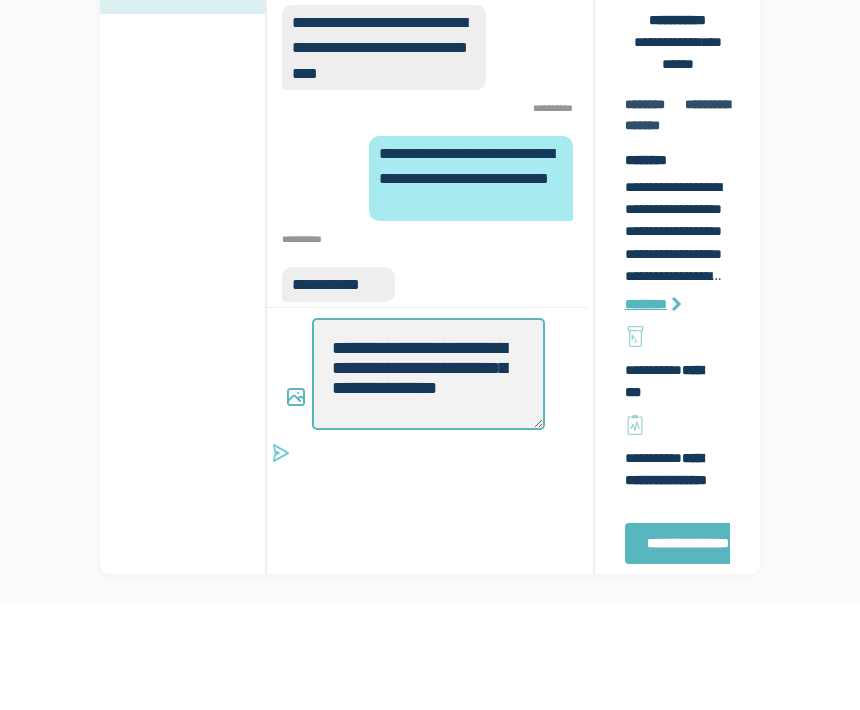 type on "*" 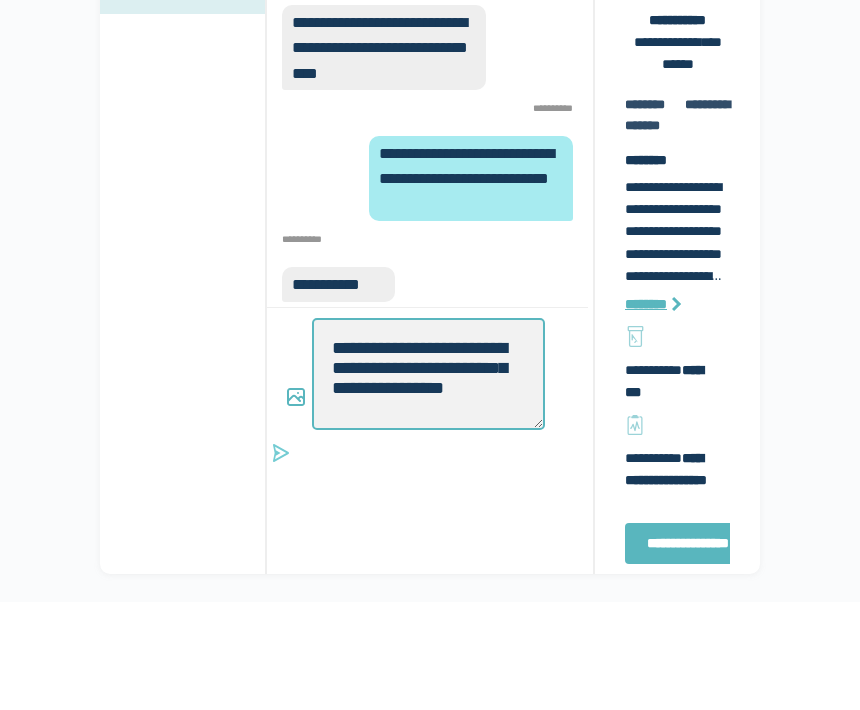 scroll, scrollTop: 7, scrollLeft: 0, axis: vertical 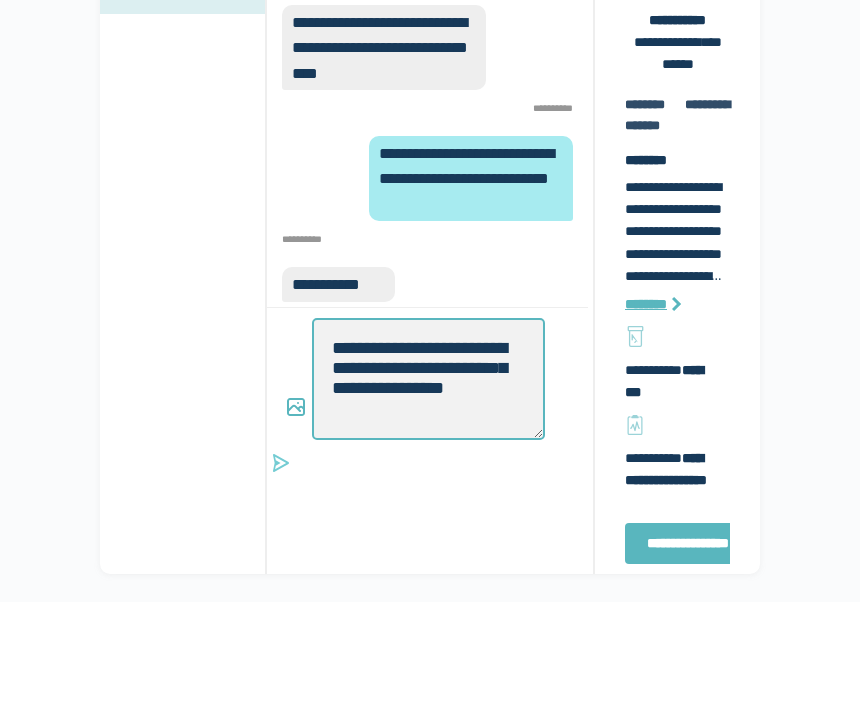 type on "*" 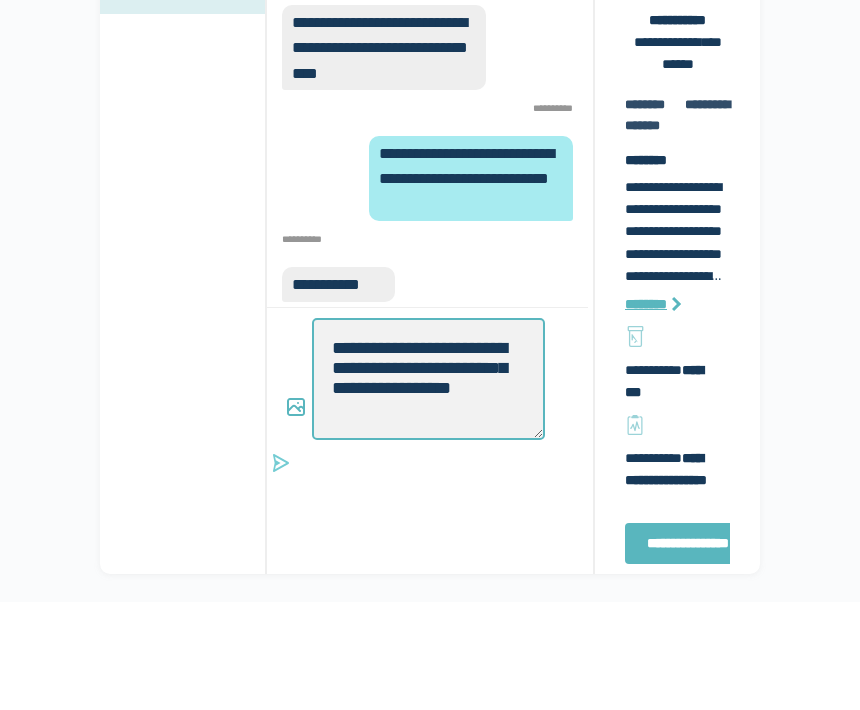 scroll, scrollTop: 0, scrollLeft: 0, axis: both 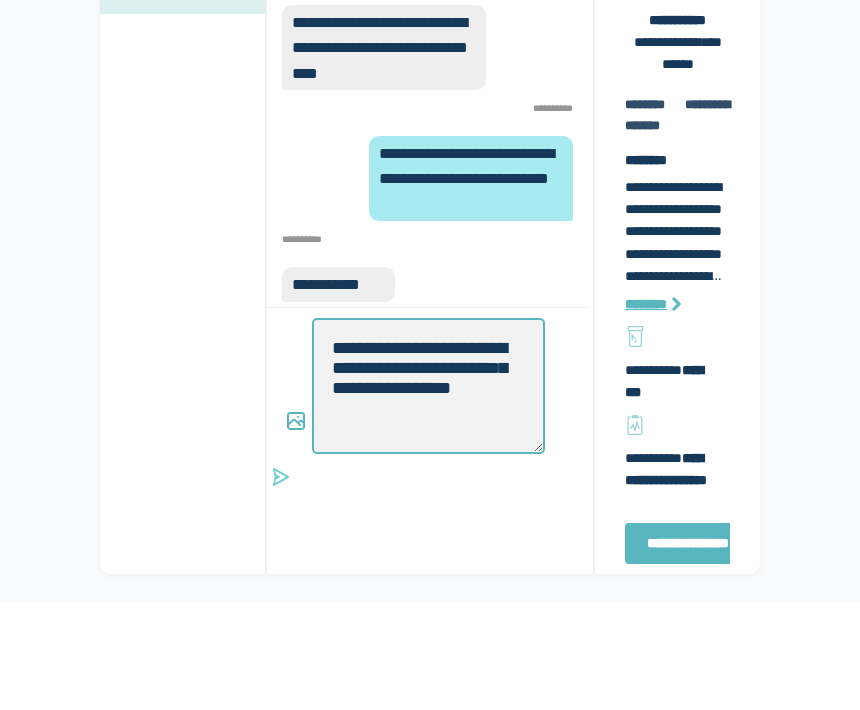 type on "*" 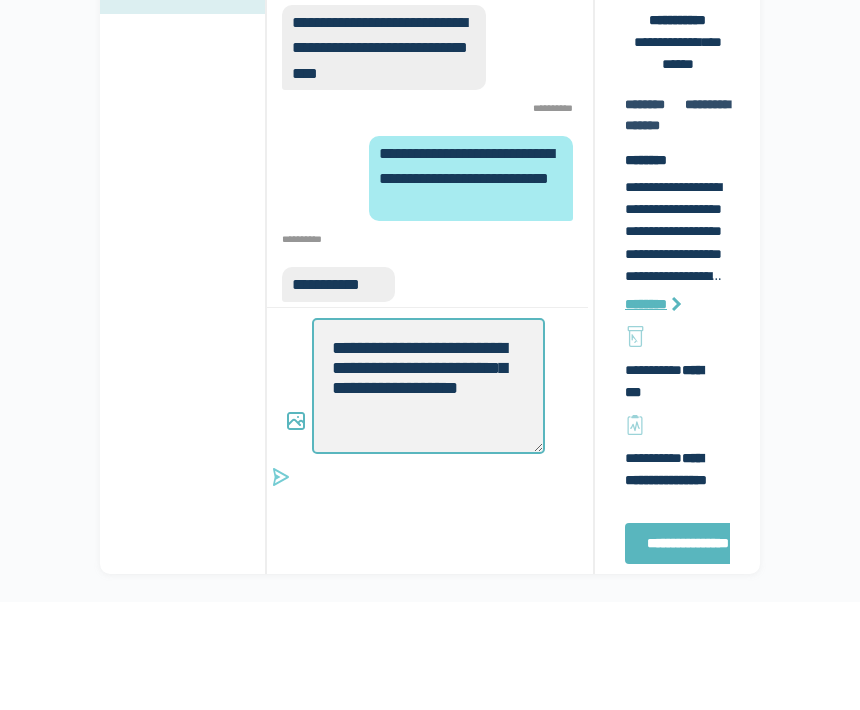 type on "*" 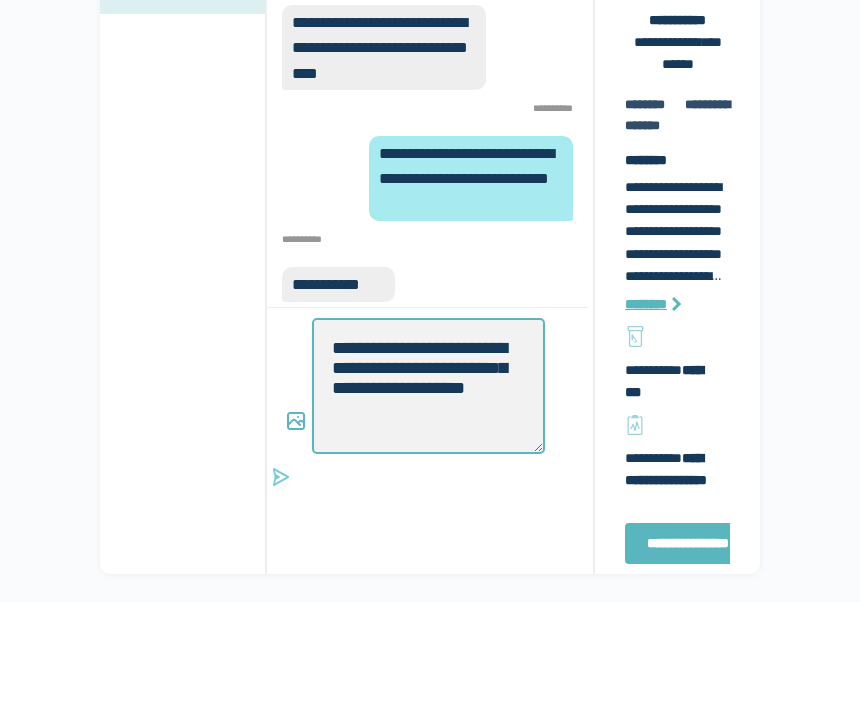 type on "*" 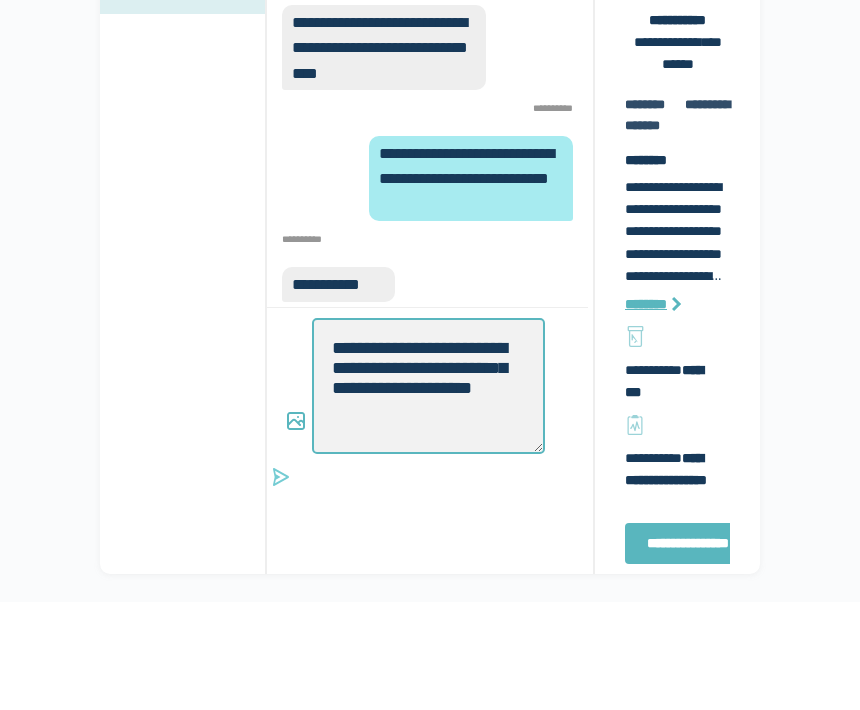type on "*" 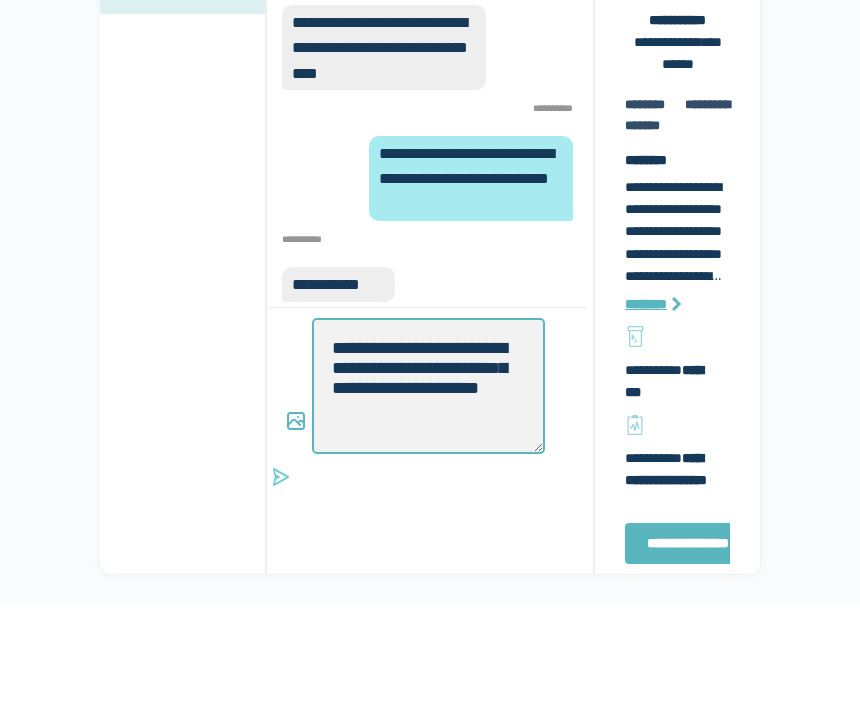 type on "*" 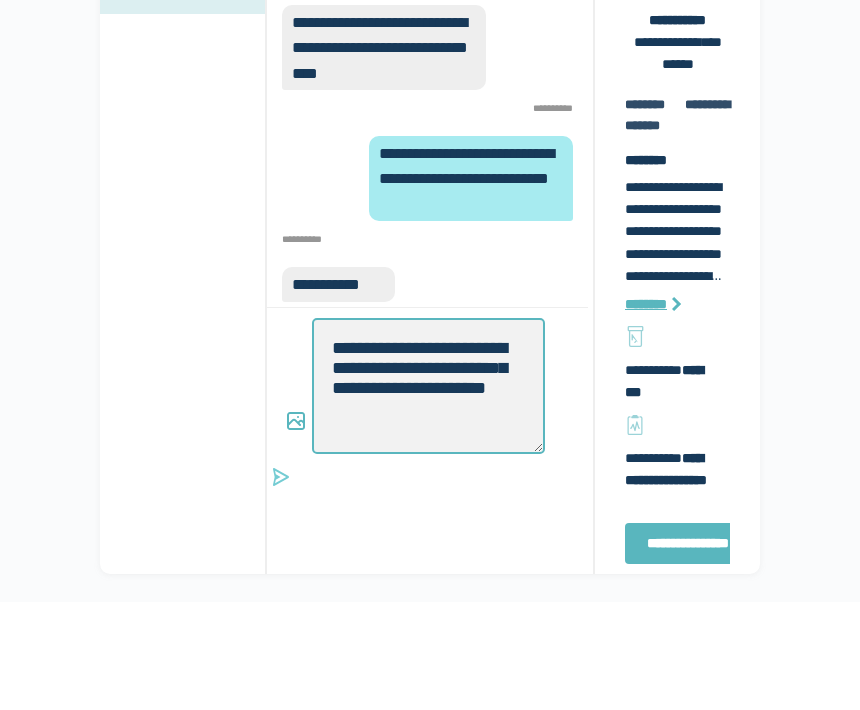 type on "**********" 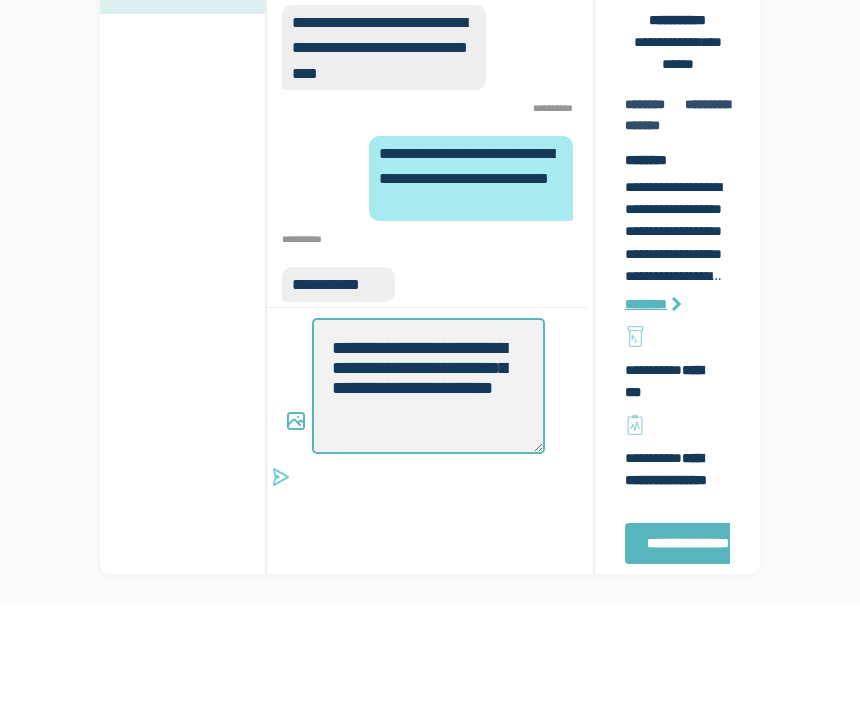 type on "*" 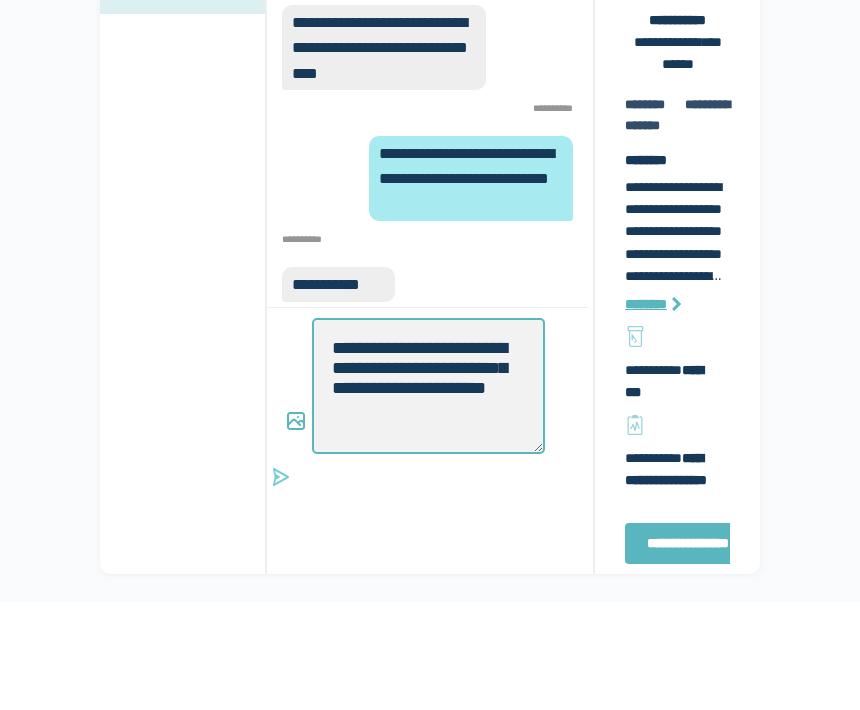type on "*" 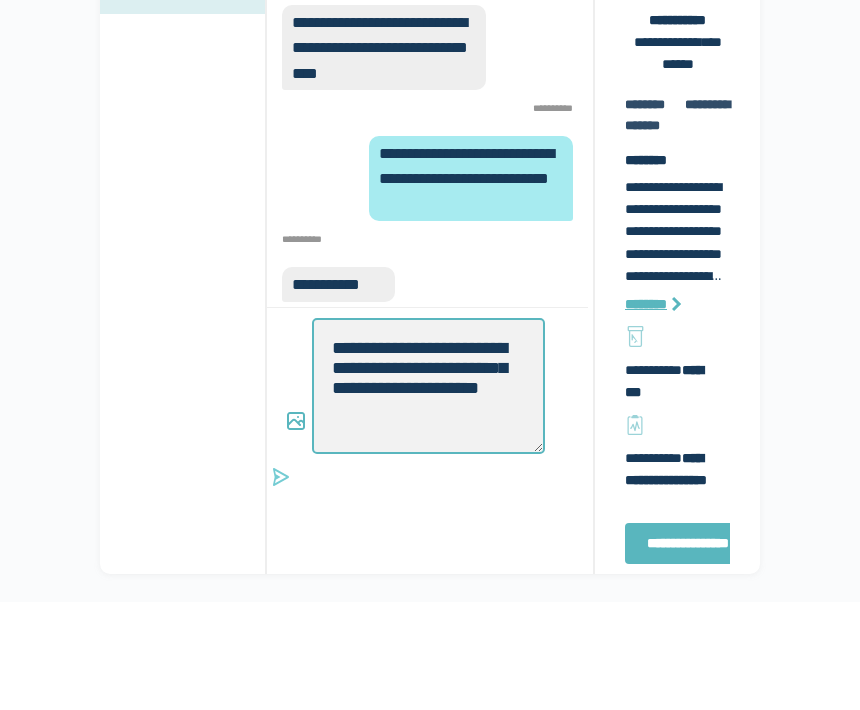 type on "*" 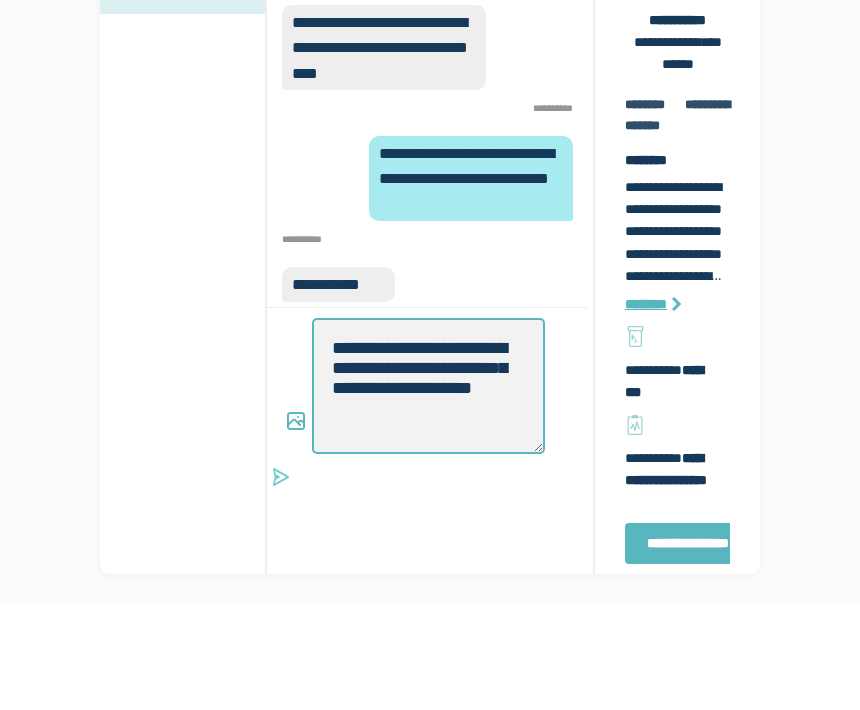 type on "*" 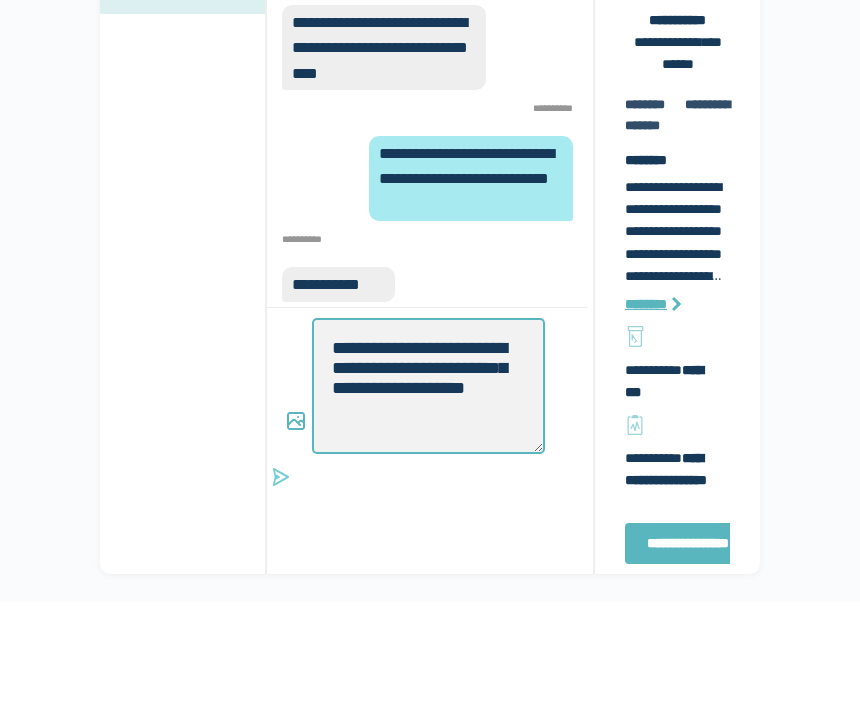 type on "*" 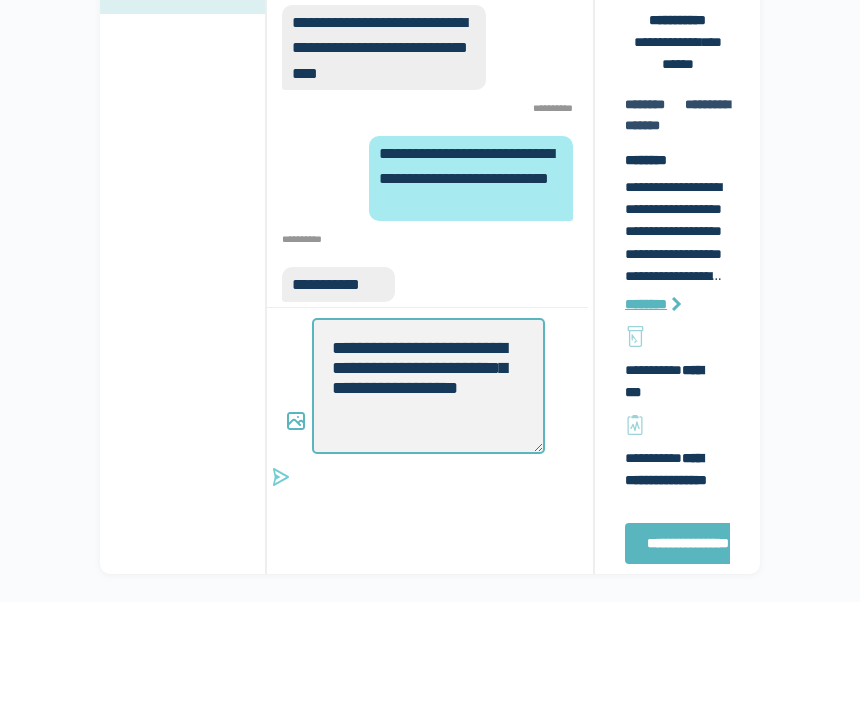 type on "*" 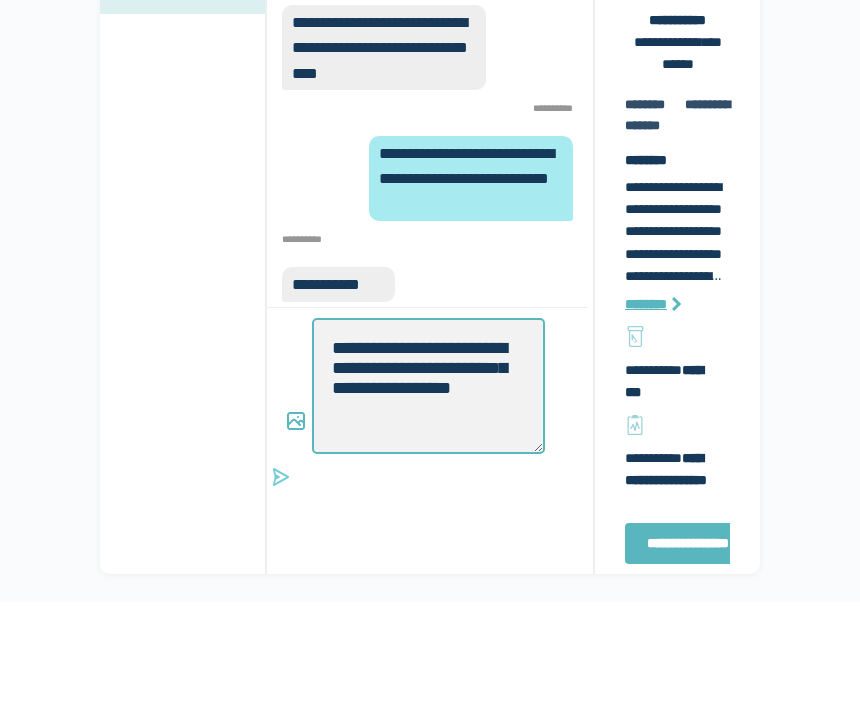 type on "*" 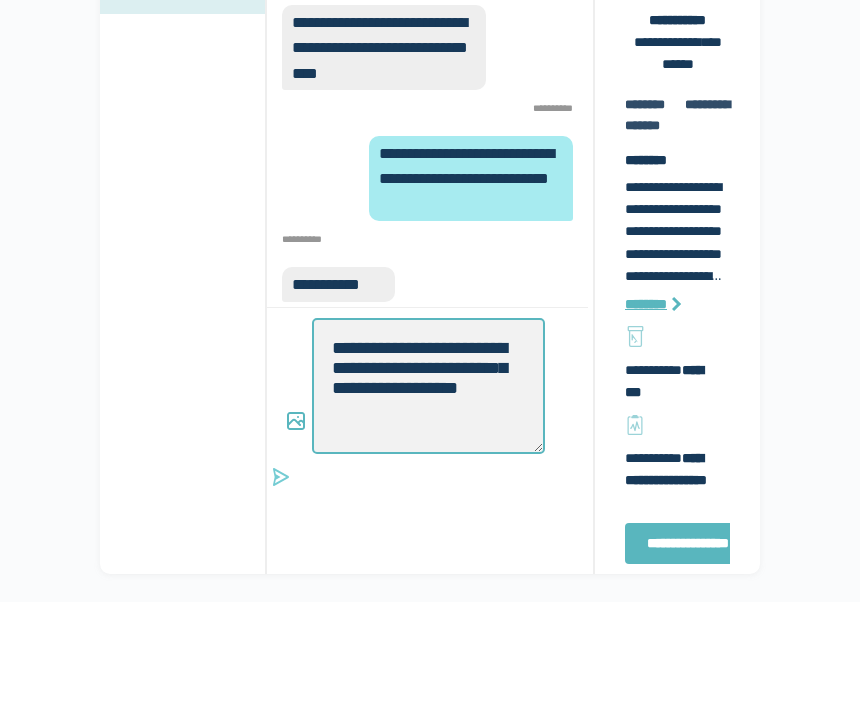 type on "*" 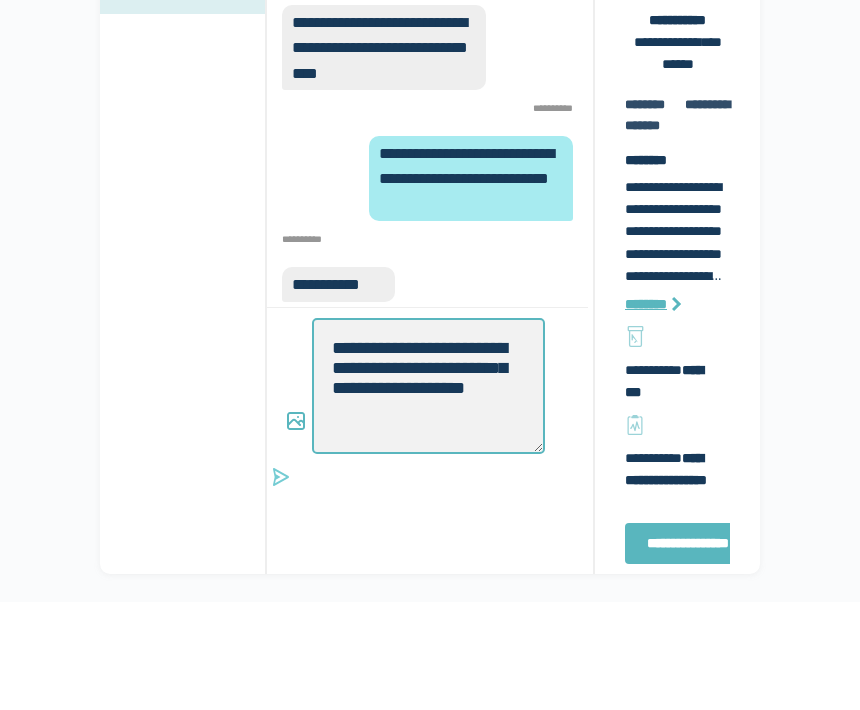 type on "*" 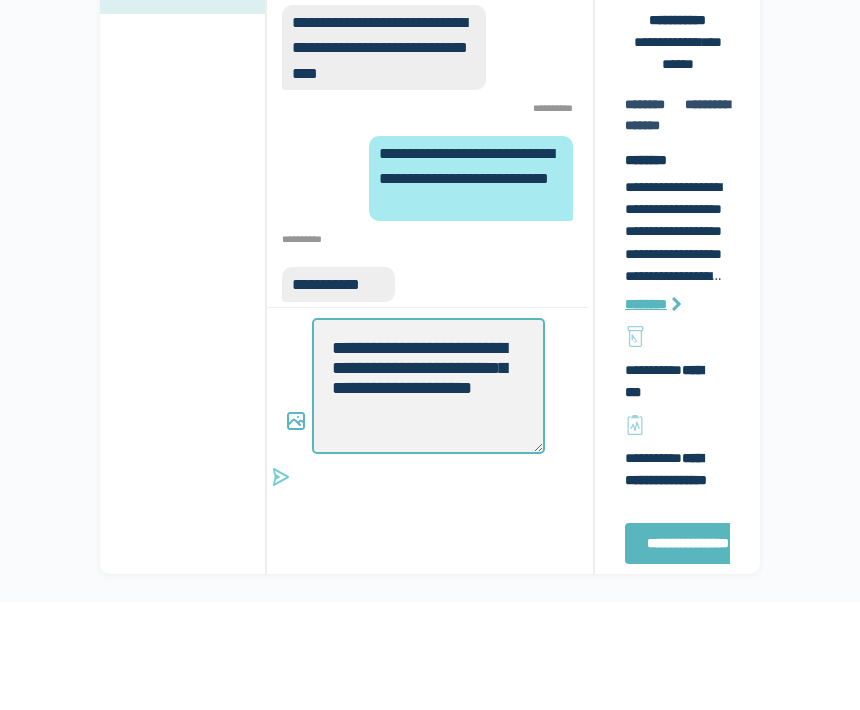 type on "*" 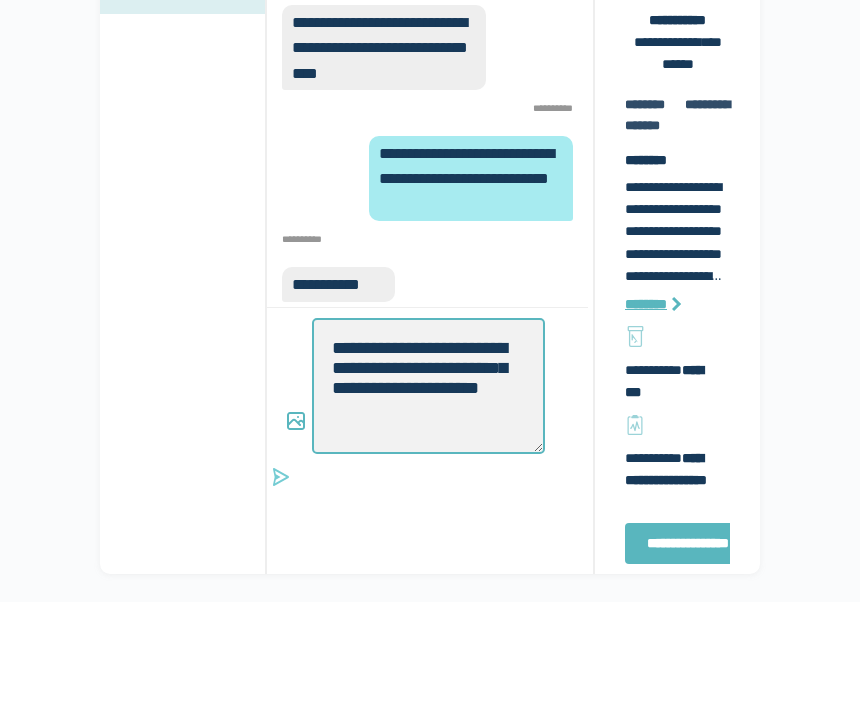 type on "*" 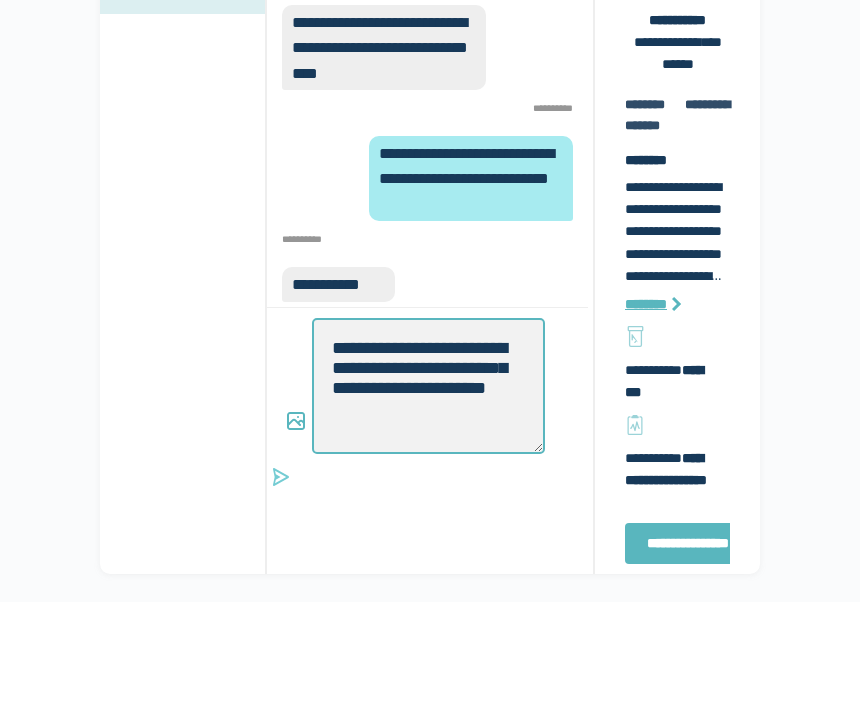 type on "*" 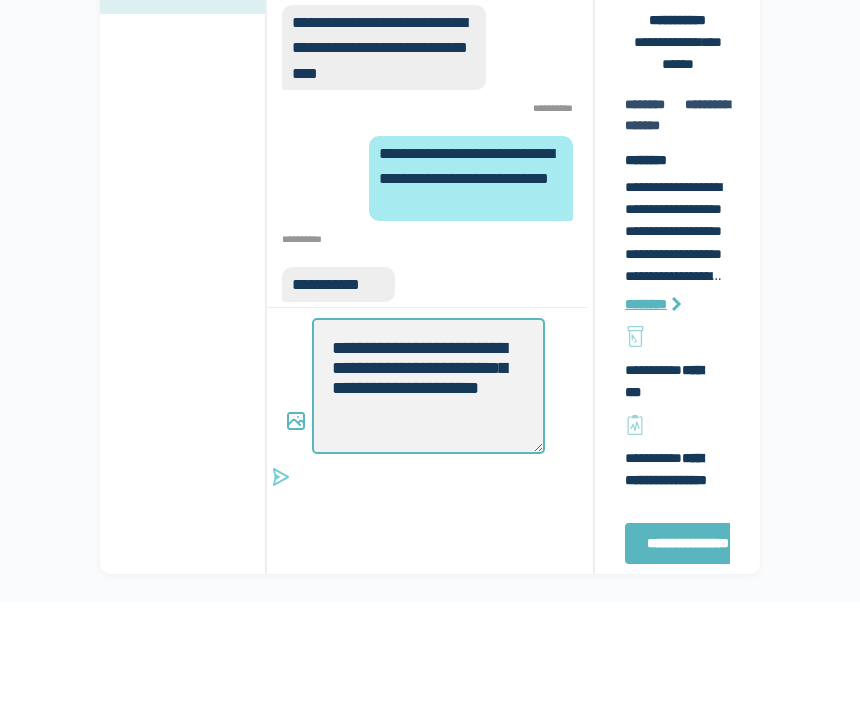 type on "*" 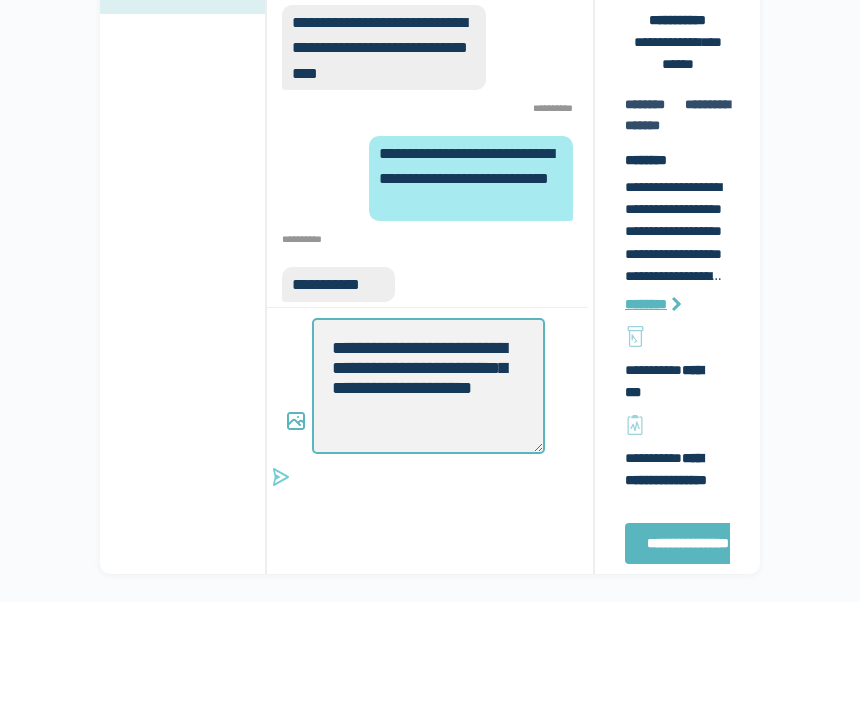 type on "*" 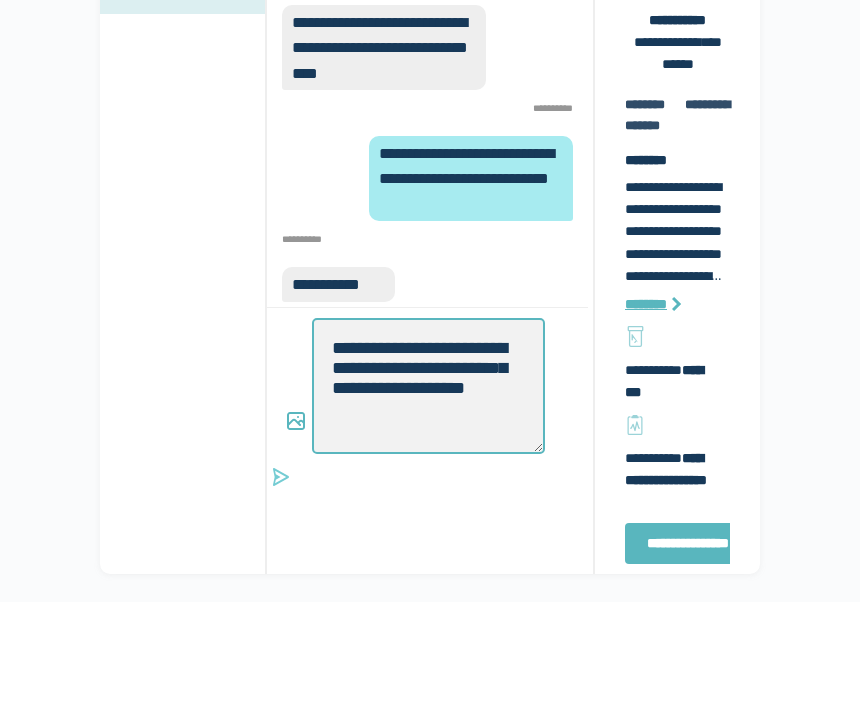 type on "*" 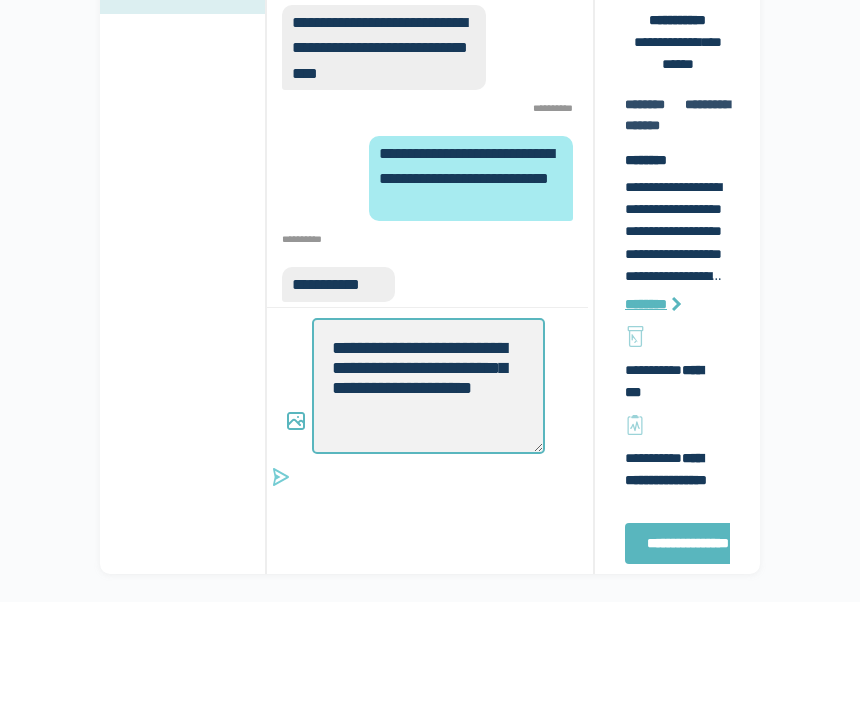 type on "*" 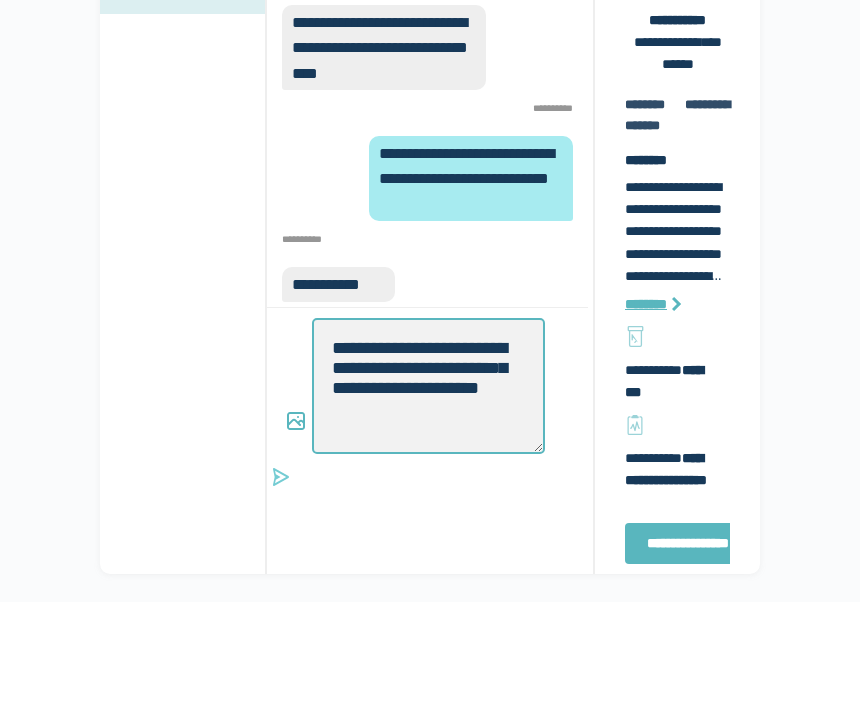 type on "*" 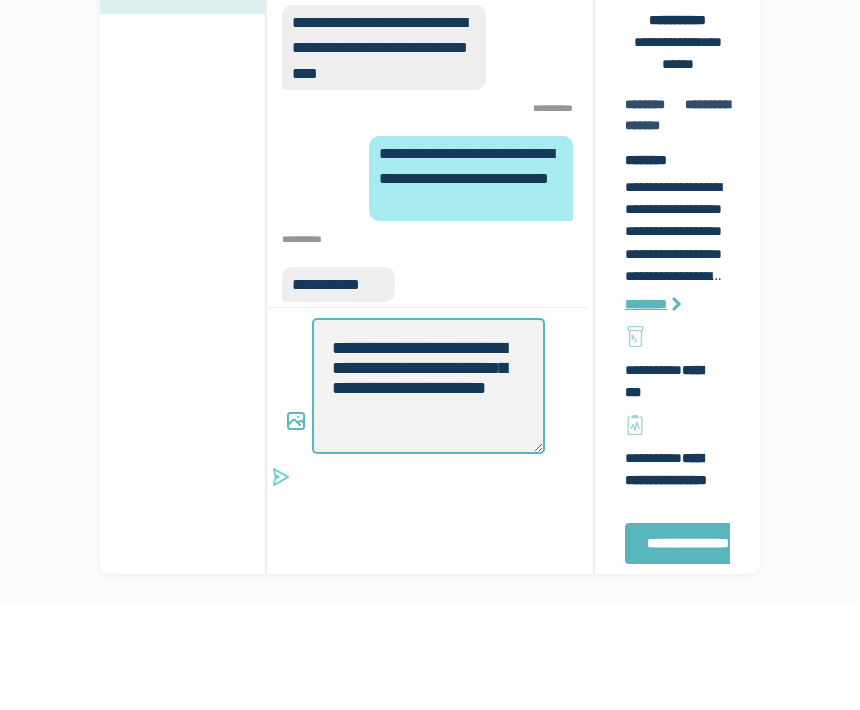 type on "*" 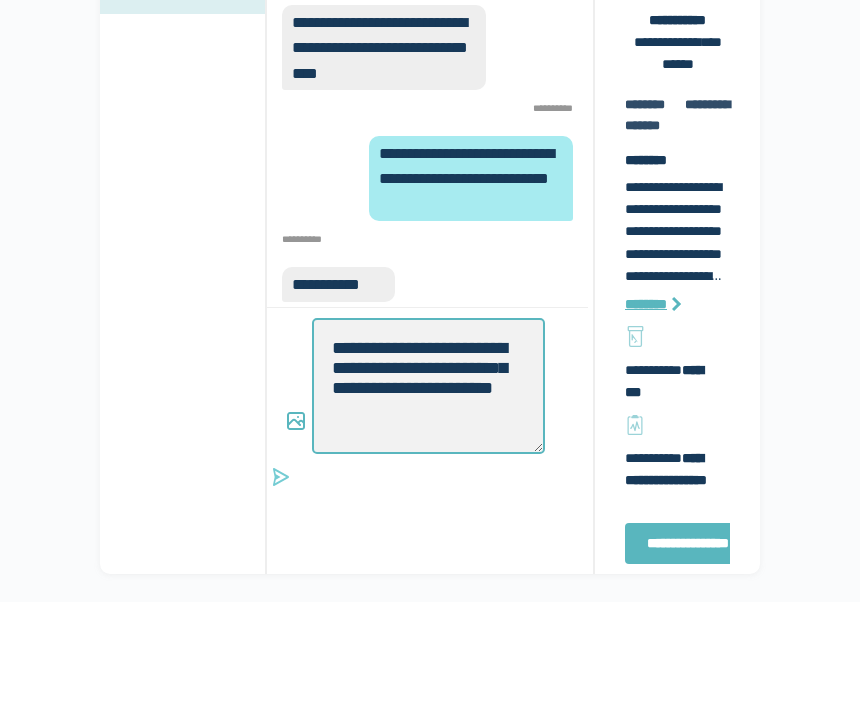 type on "*" 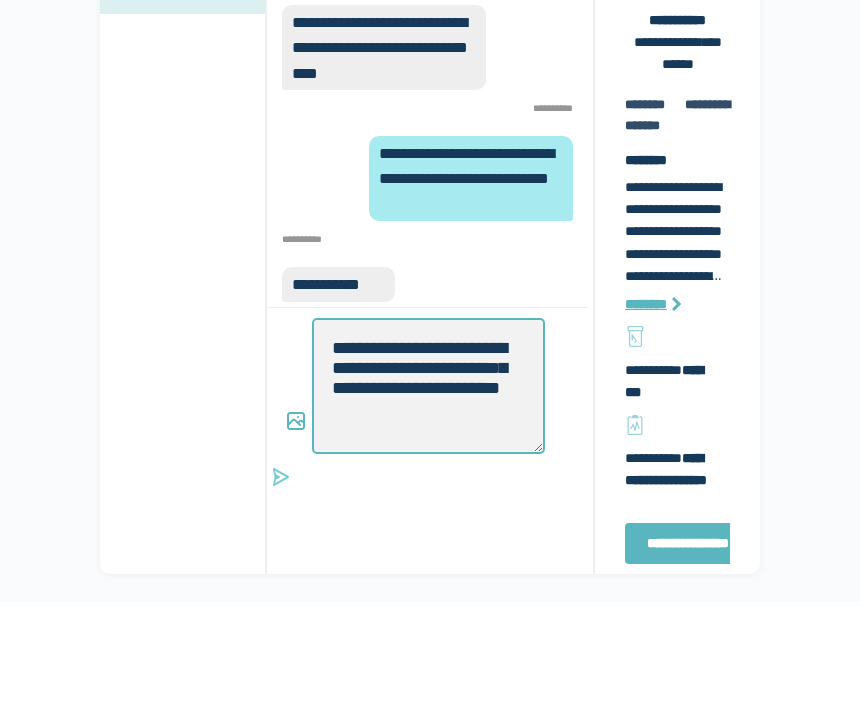 type on "*" 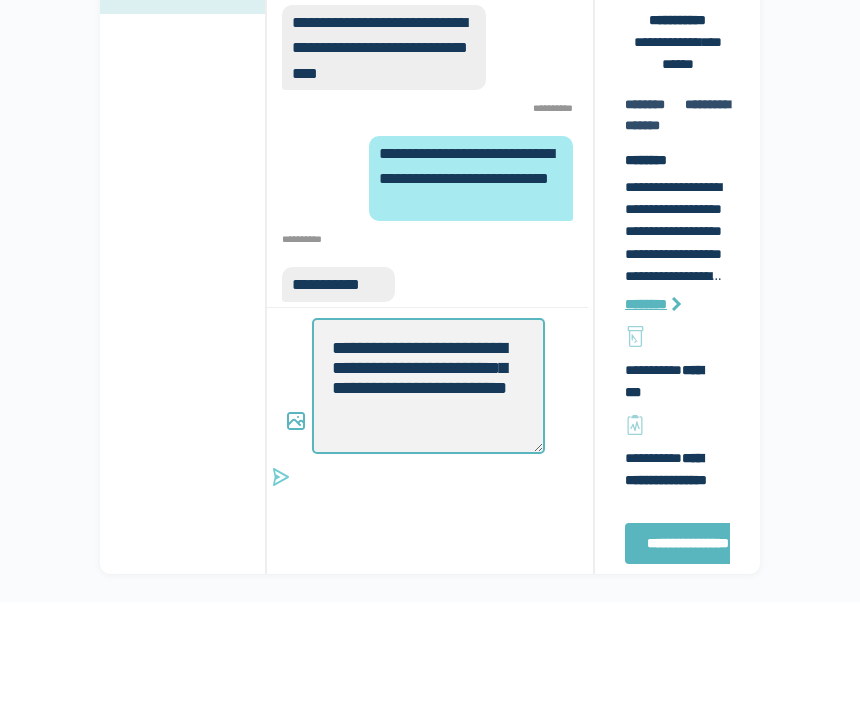 type on "*" 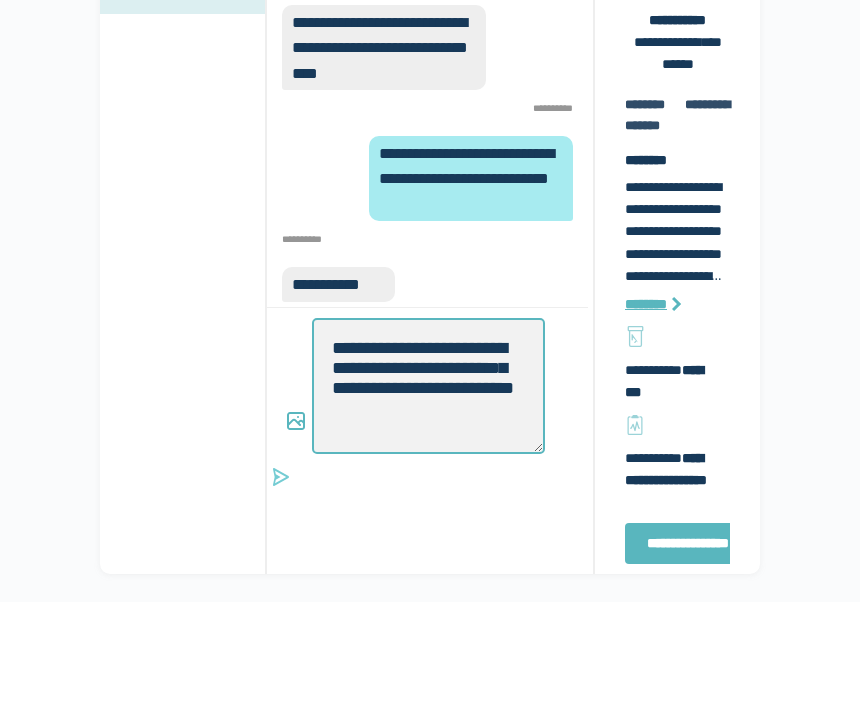type on "*" 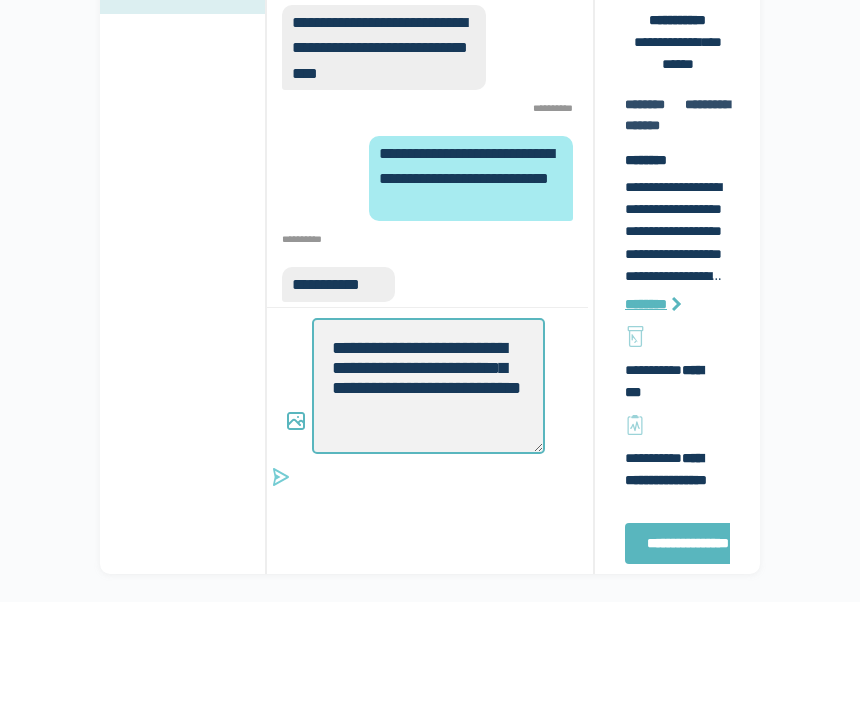 type on "*" 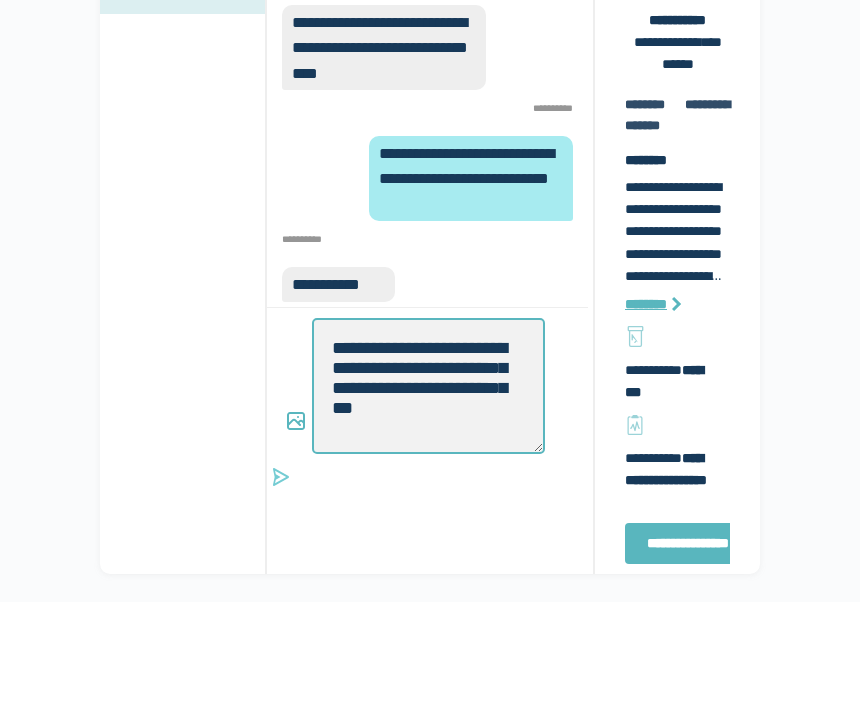 type on "*" 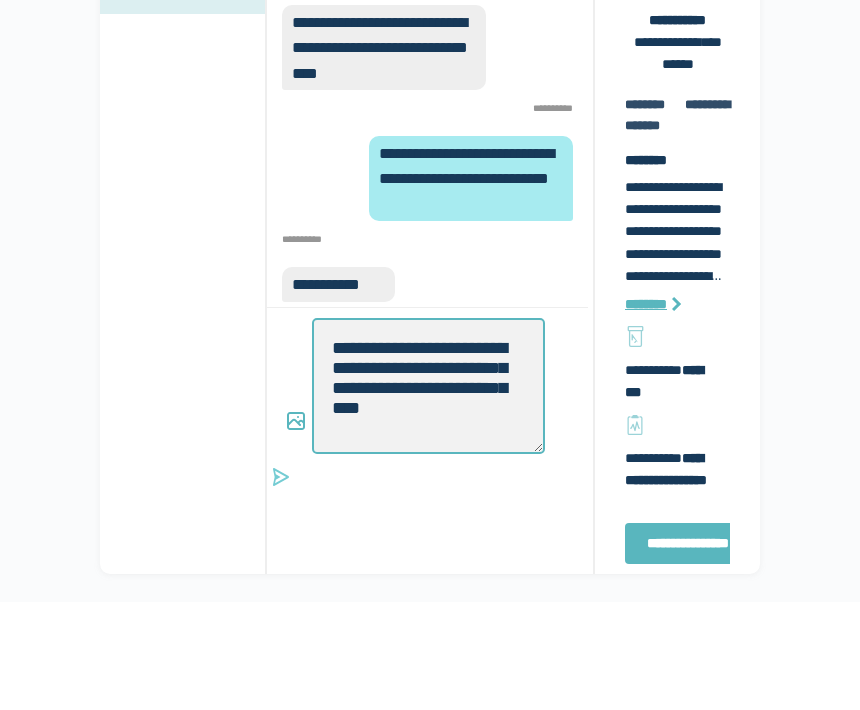 type on "*" 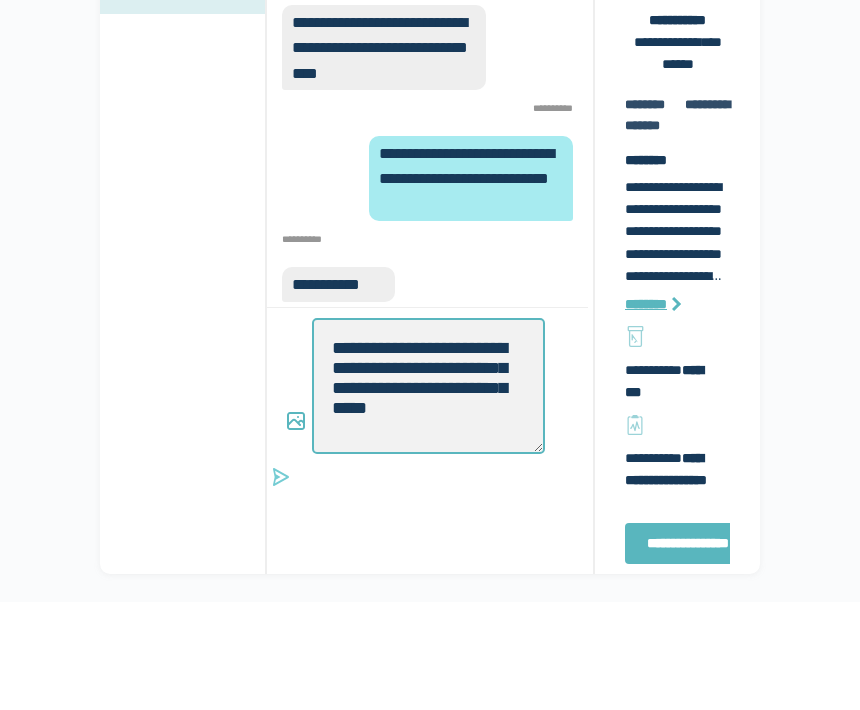 type on "*" 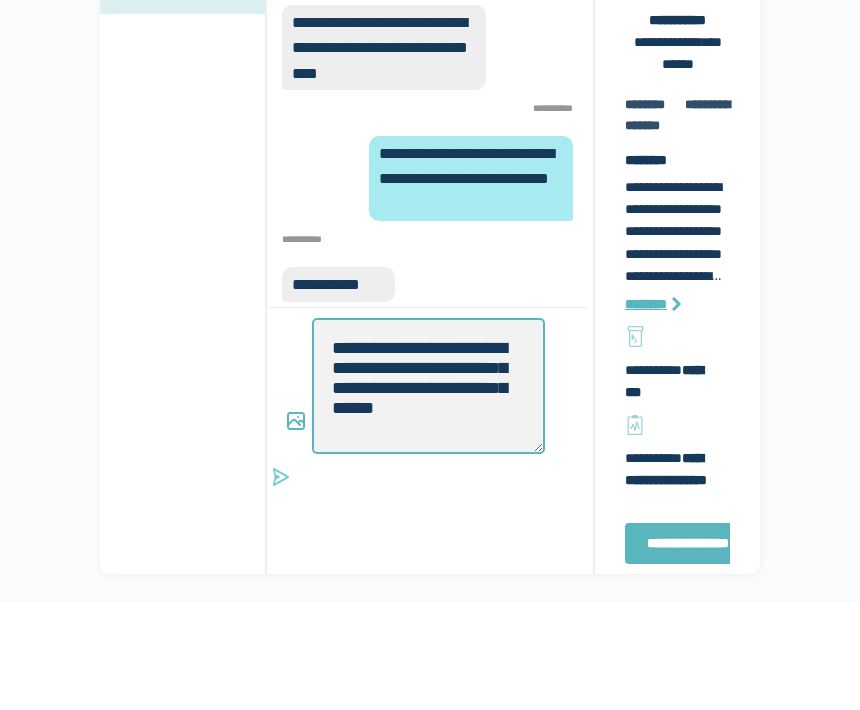 type on "*" 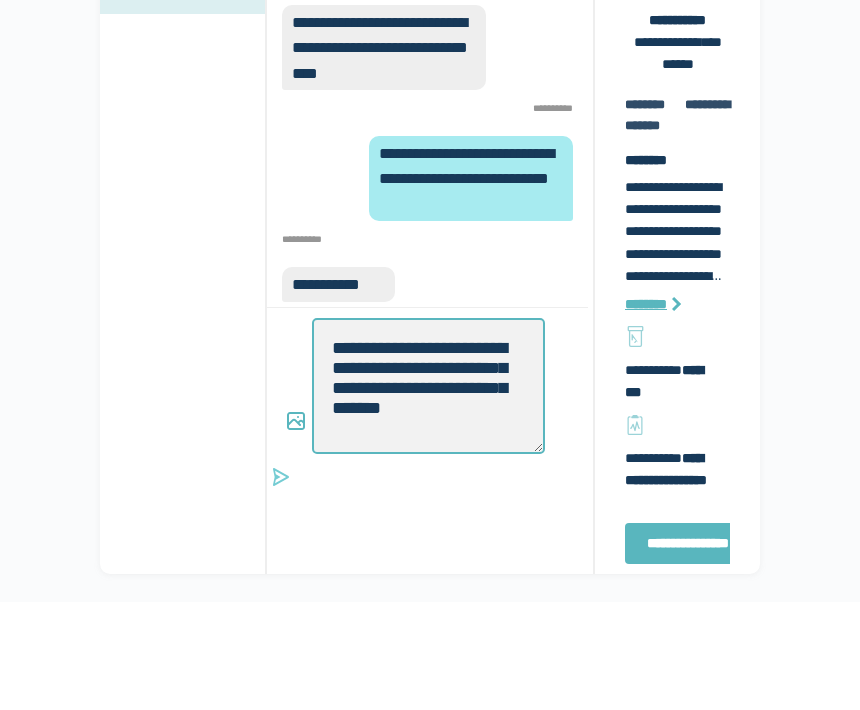 type on "*" 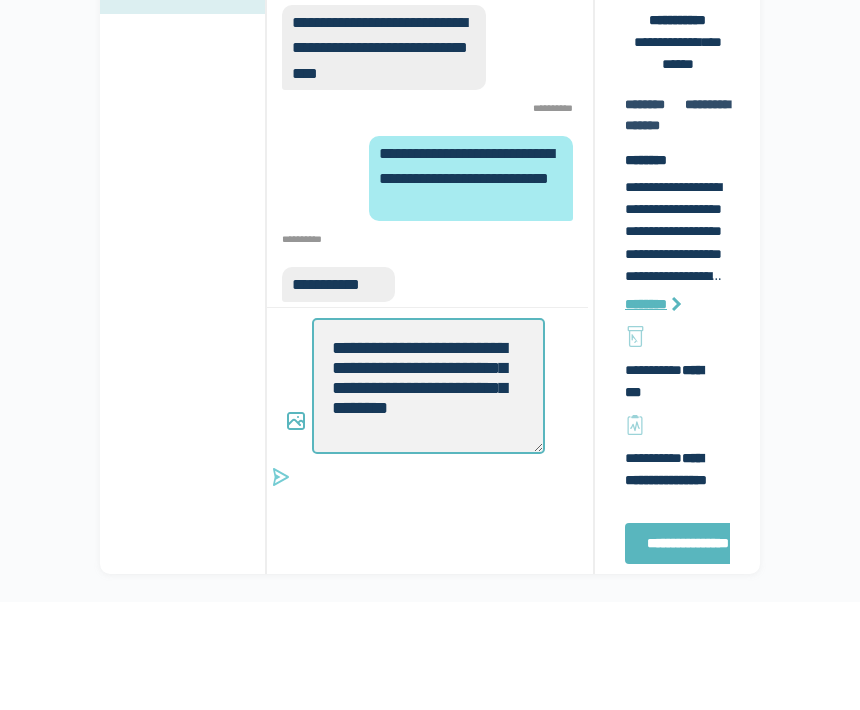 type on "*" 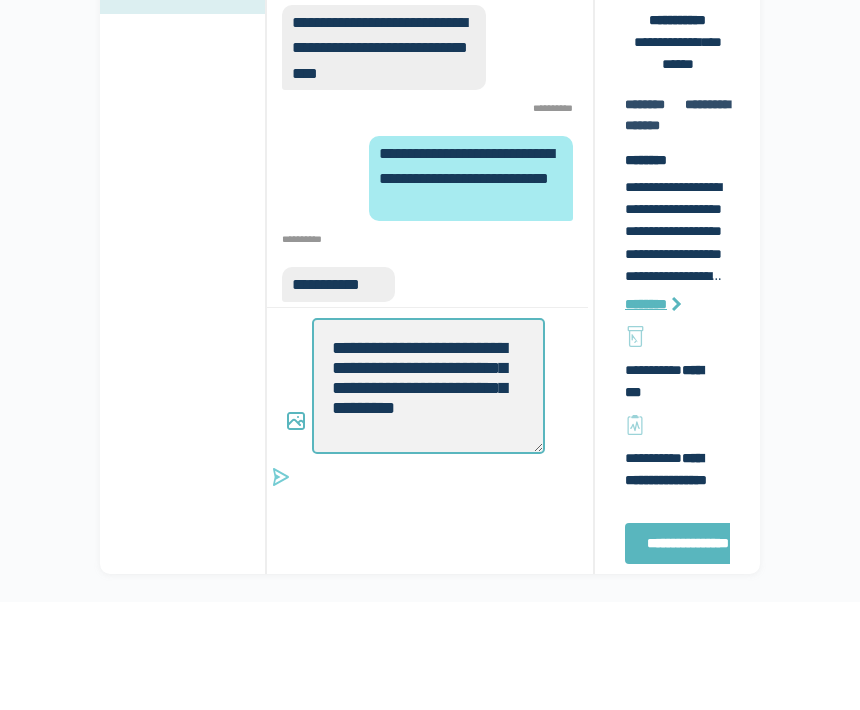 click on "**********" at bounding box center (428, 455) 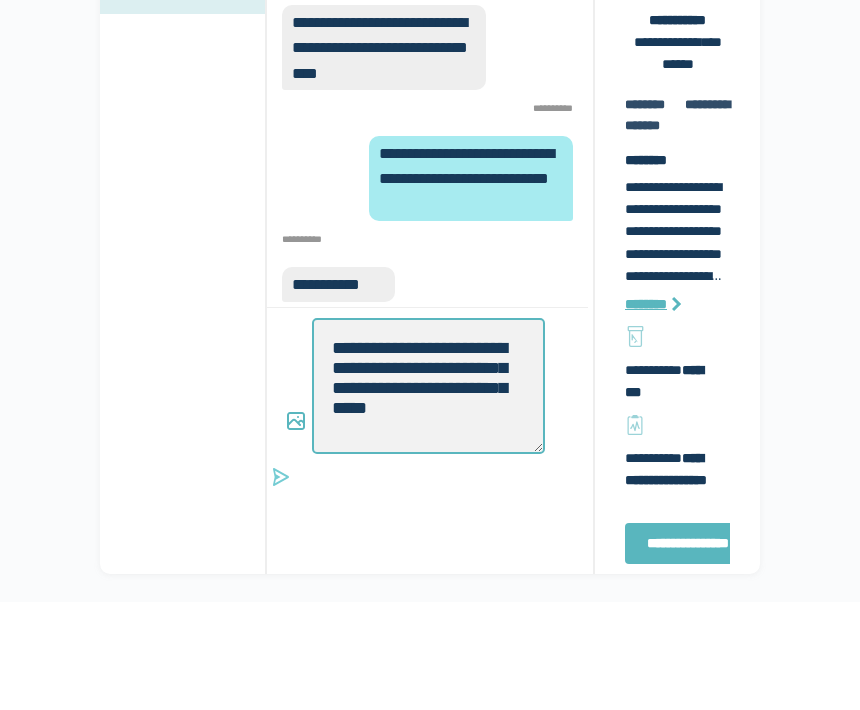 type 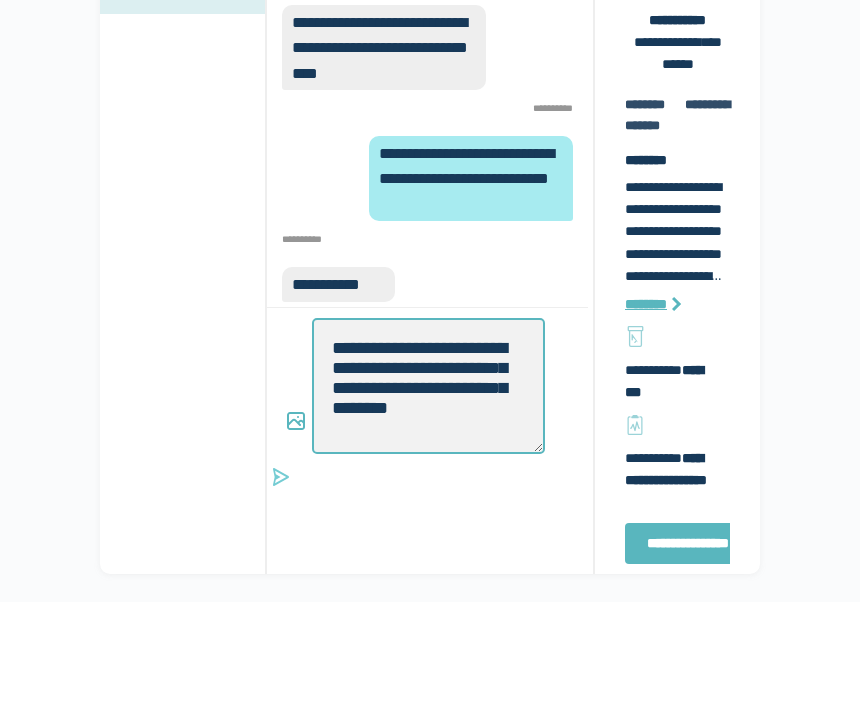 click on "**********" at bounding box center (428, 455) 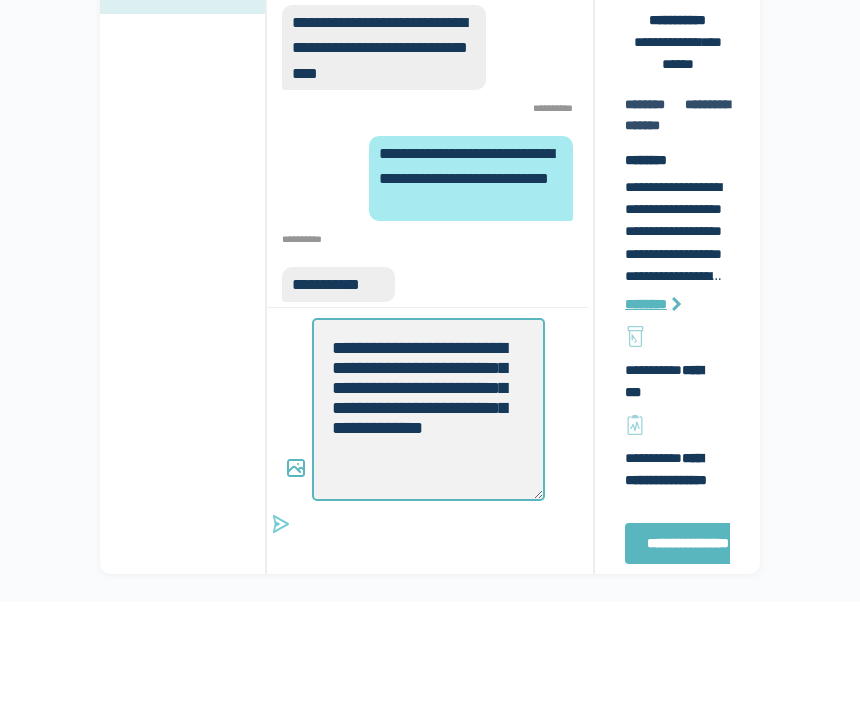 scroll, scrollTop: 0, scrollLeft: 0, axis: both 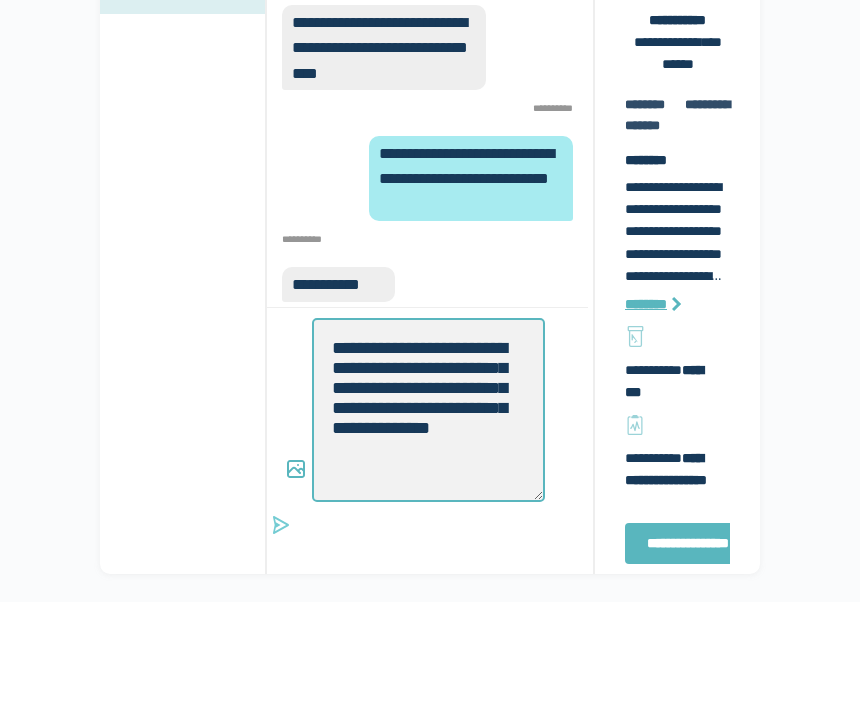 click on "**********" at bounding box center (428, 479) 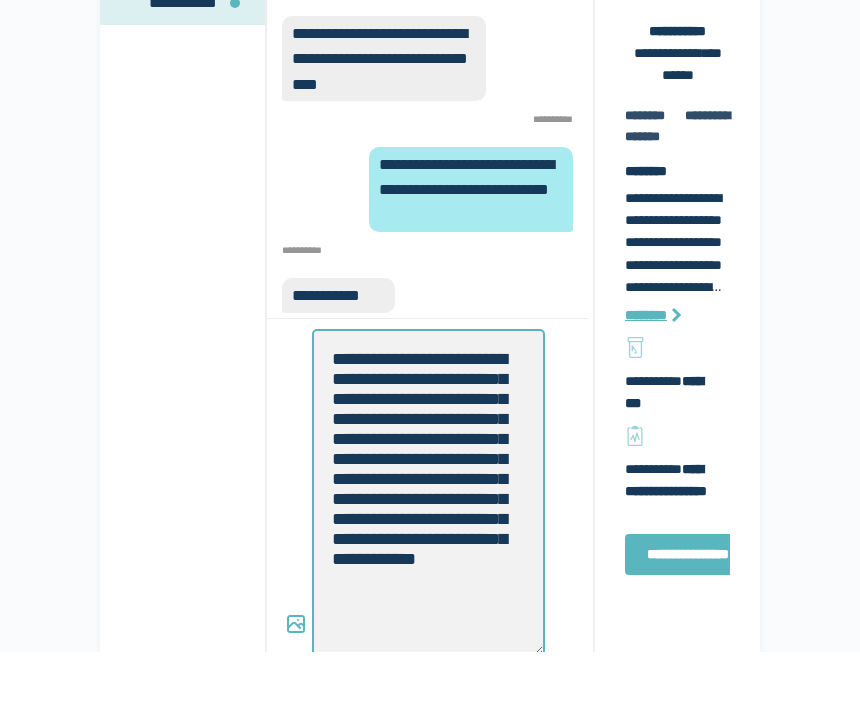 scroll, scrollTop: 7, scrollLeft: 0, axis: vertical 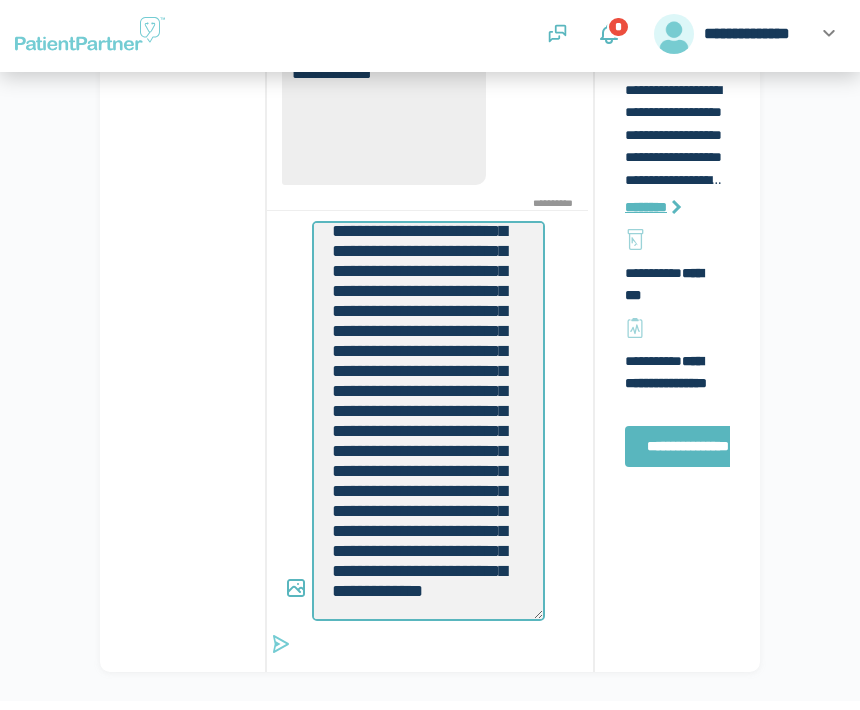 click on "**********" at bounding box center (428, 425) 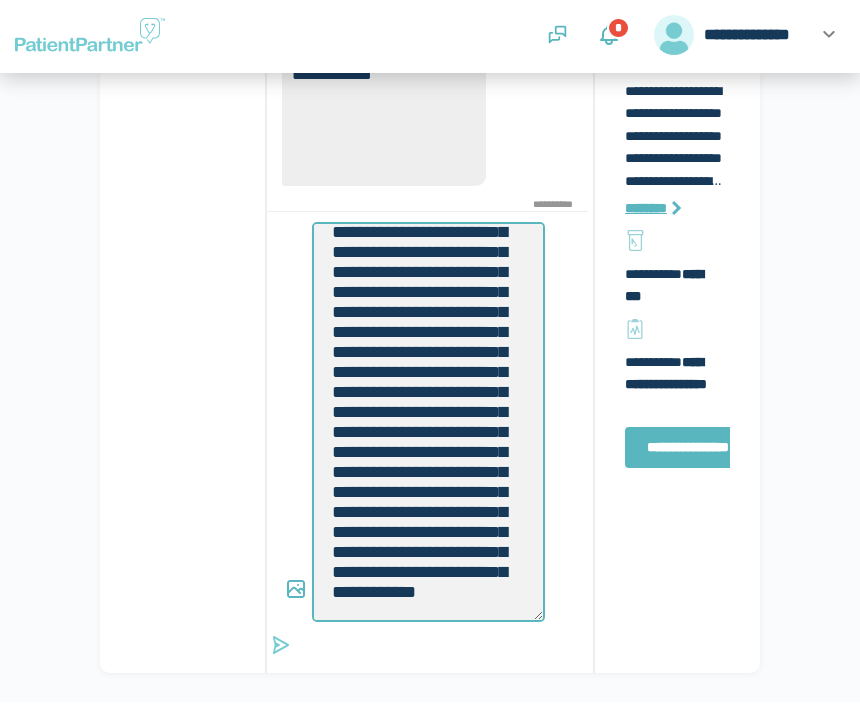 scroll, scrollTop: 480, scrollLeft: 0, axis: vertical 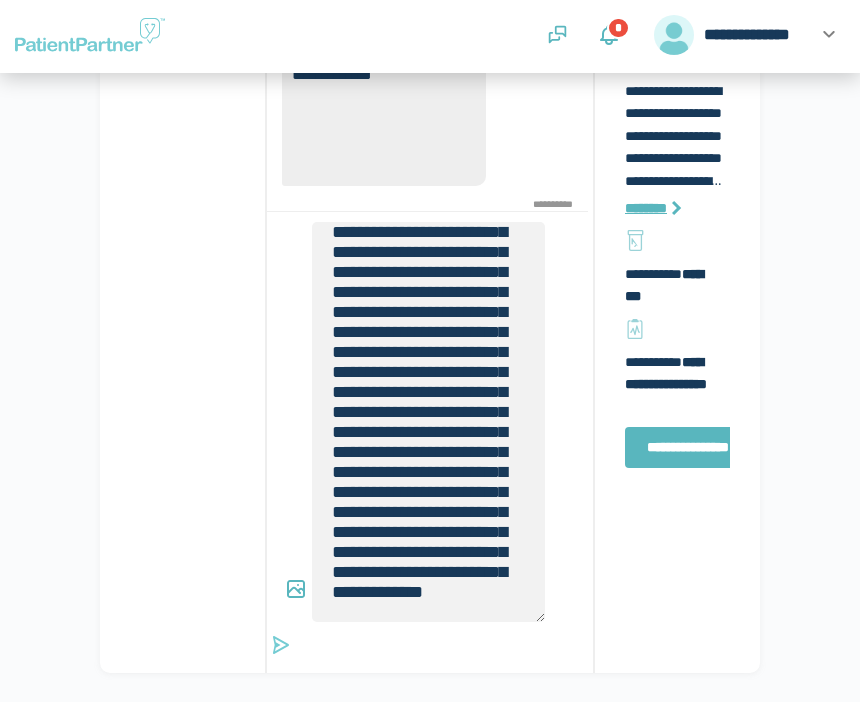 click on "**********" at bounding box center [430, 221] 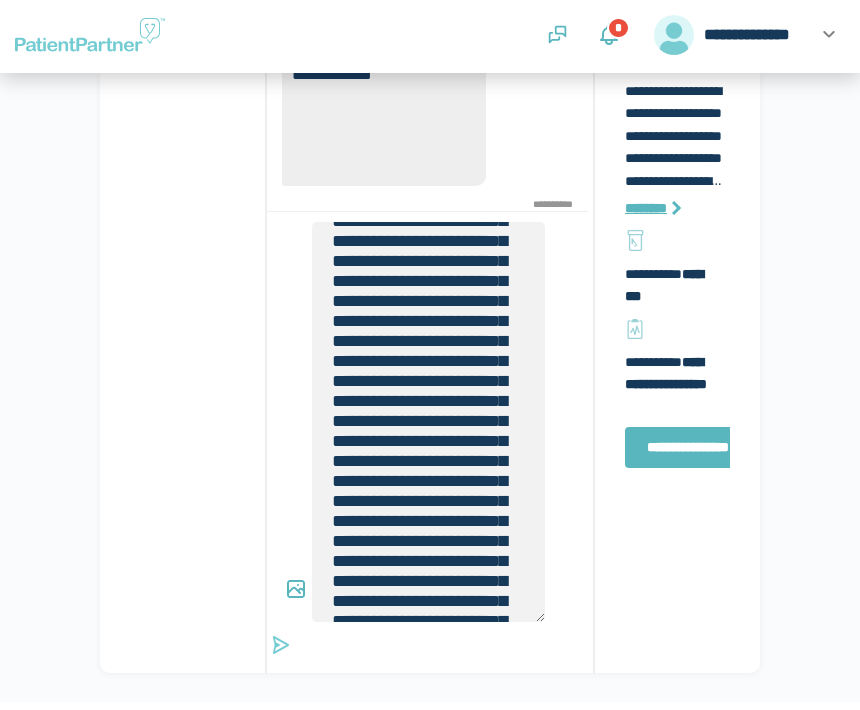 scroll, scrollTop: 108, scrollLeft: 0, axis: vertical 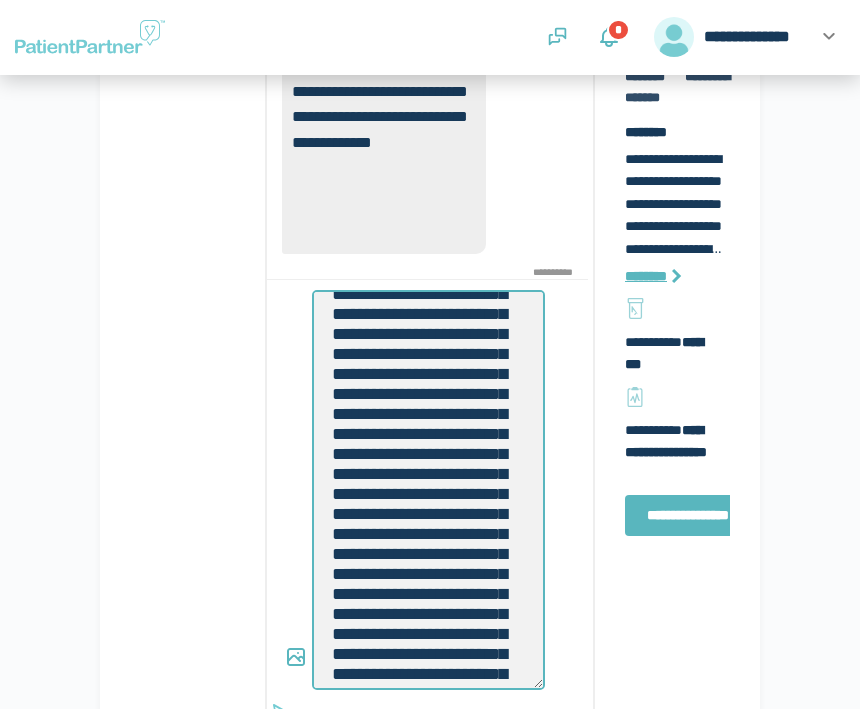 click on "**********" at bounding box center [428, 491] 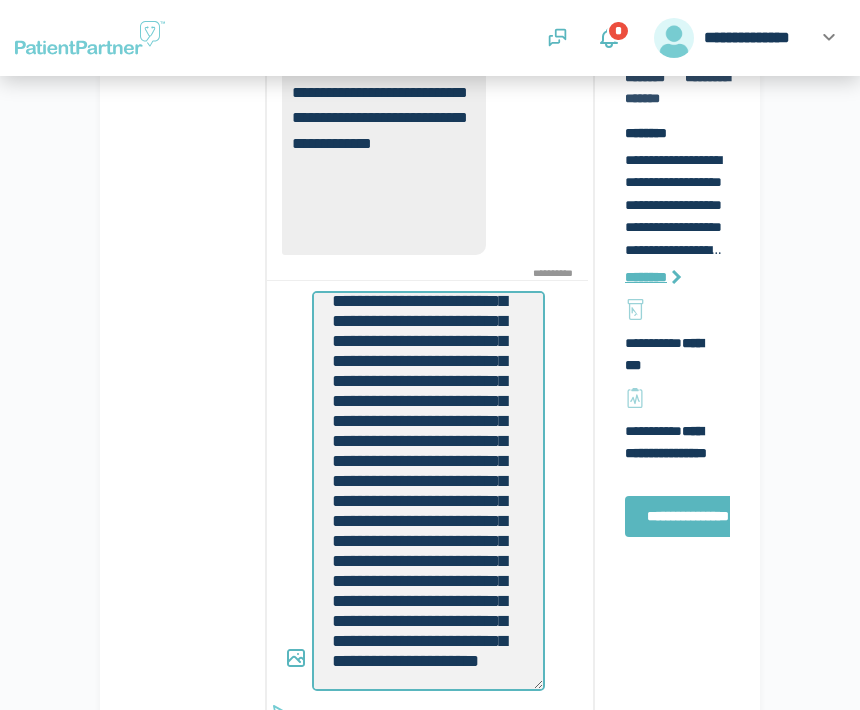 scroll, scrollTop: 480, scrollLeft: 0, axis: vertical 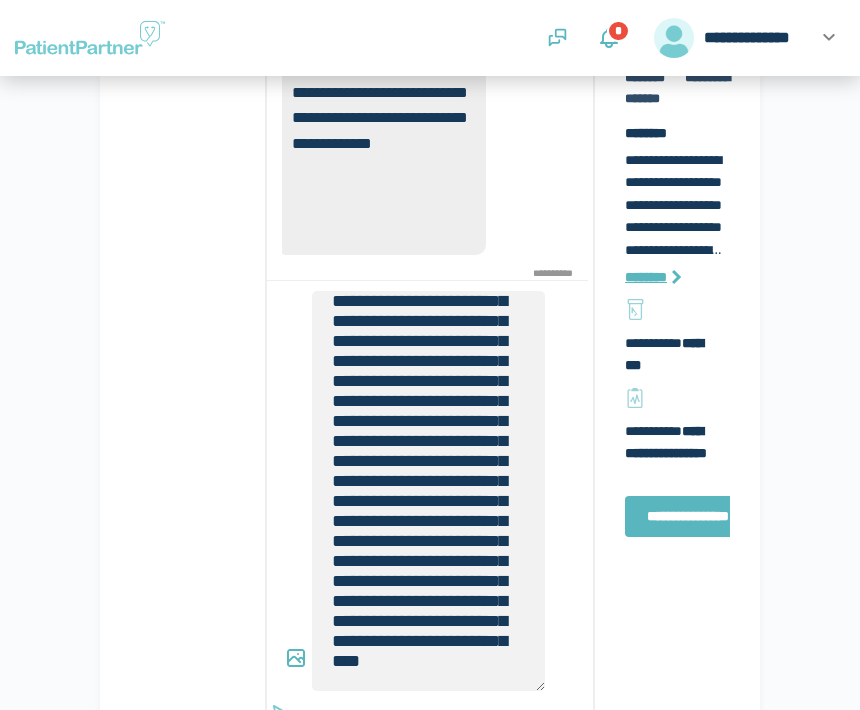 click 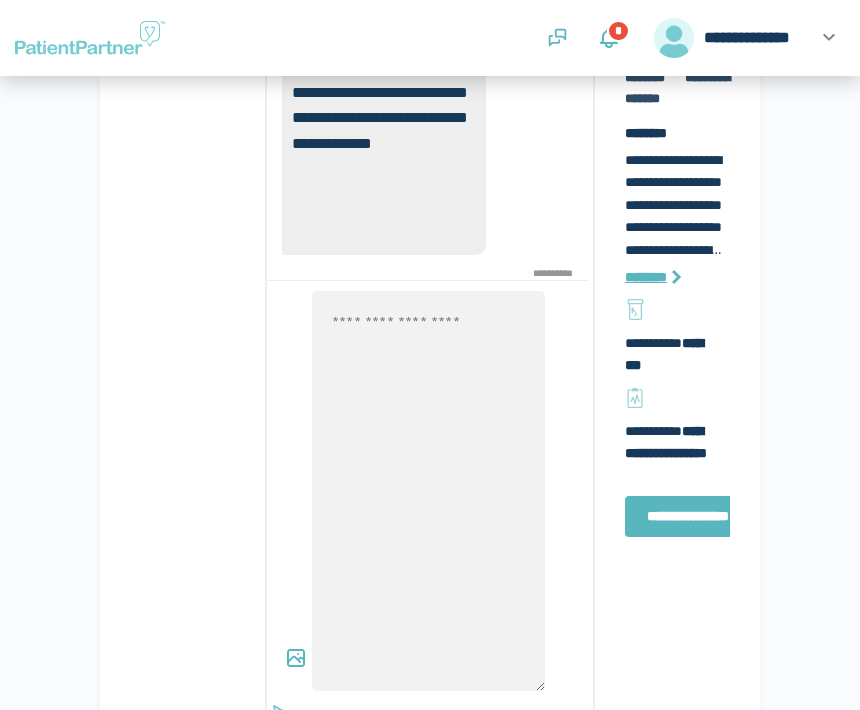 scroll, scrollTop: 259, scrollLeft: 0, axis: vertical 